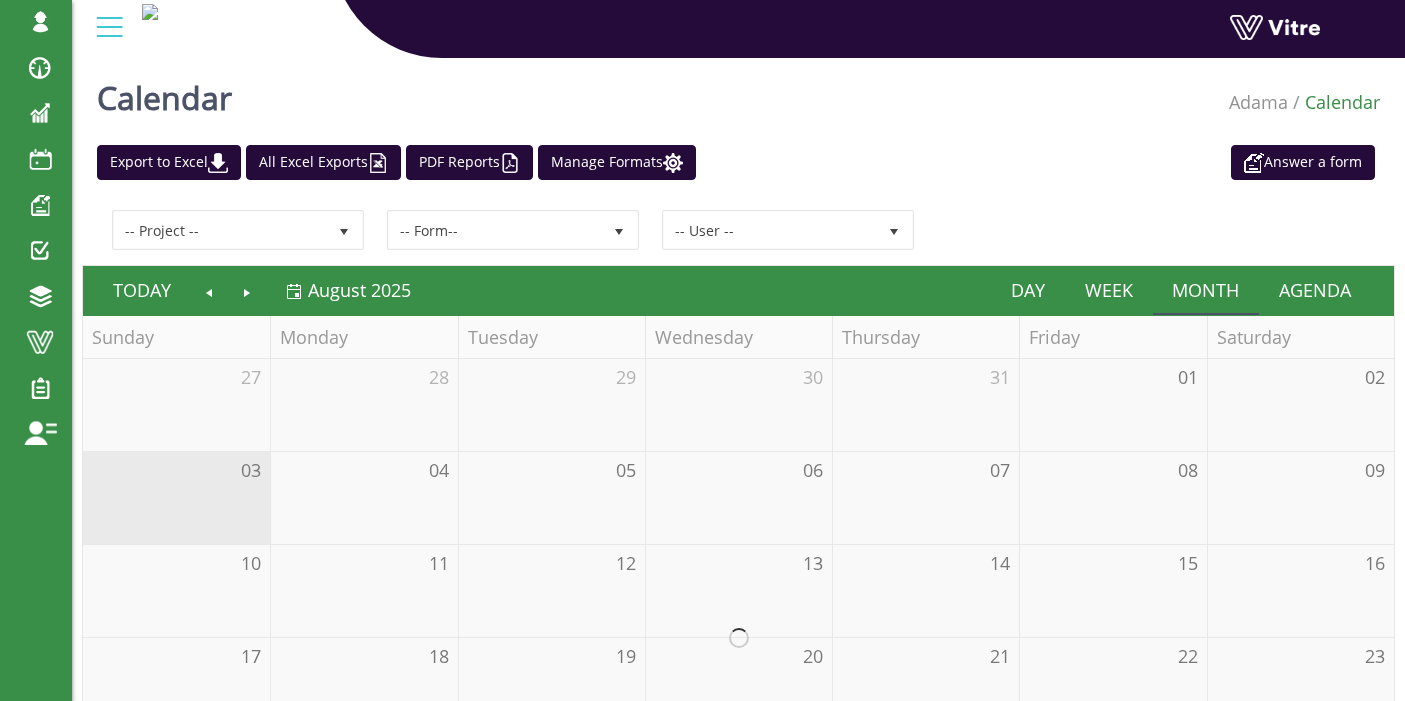 scroll, scrollTop: 0, scrollLeft: 0, axis: both 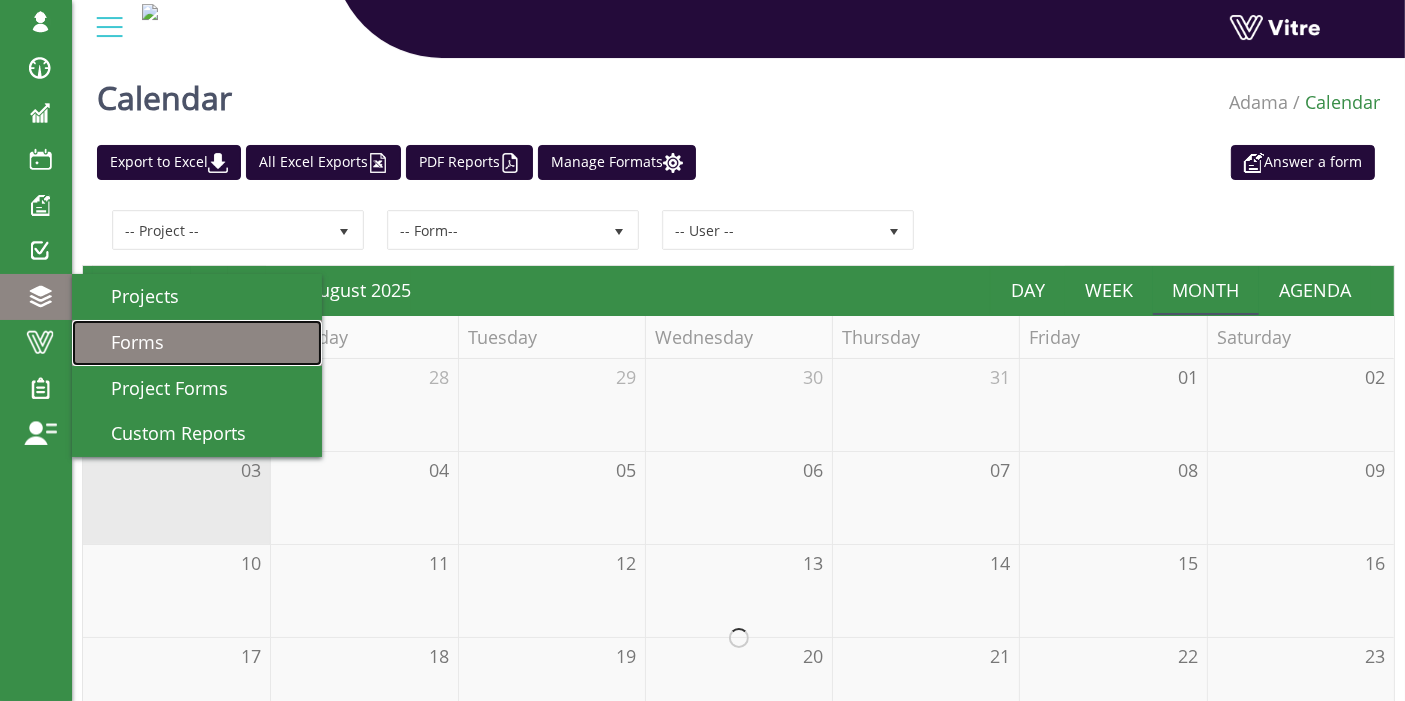 click on "Forms" at bounding box center (197, 343) 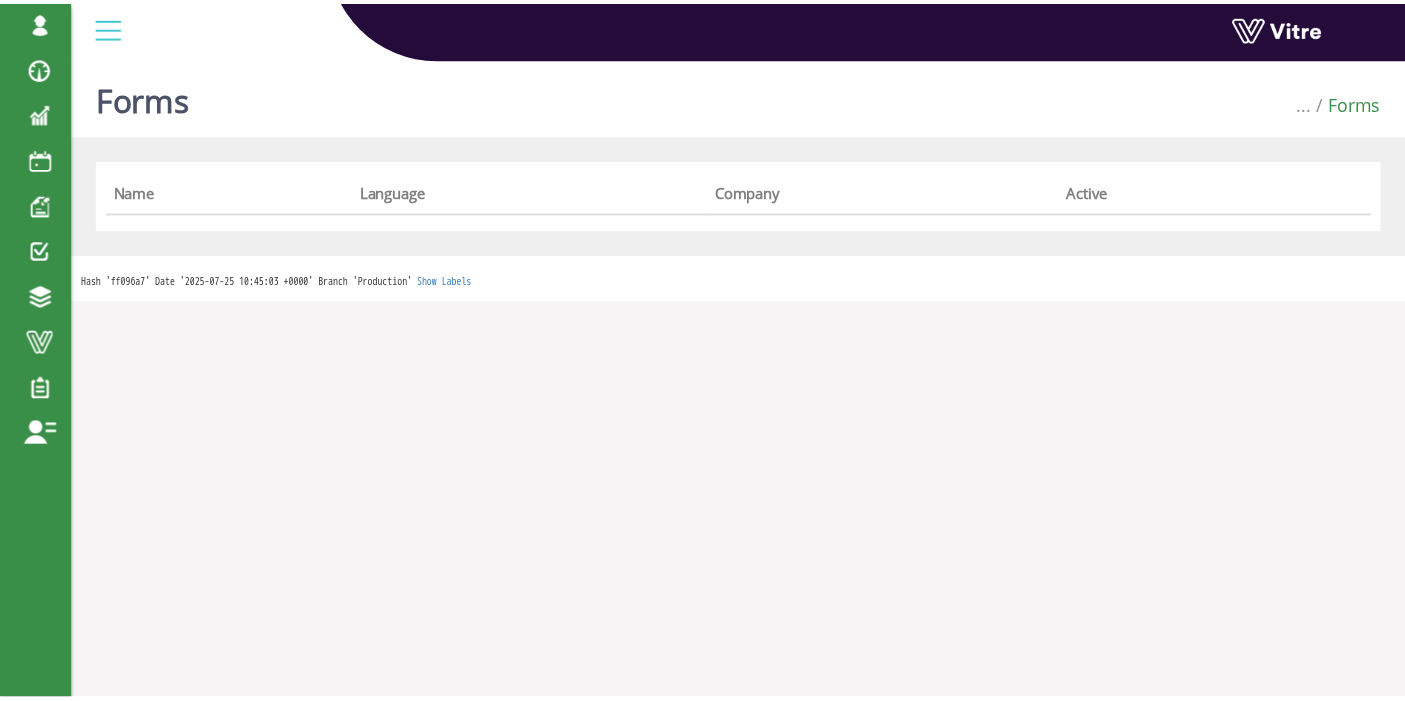 scroll, scrollTop: 0, scrollLeft: 0, axis: both 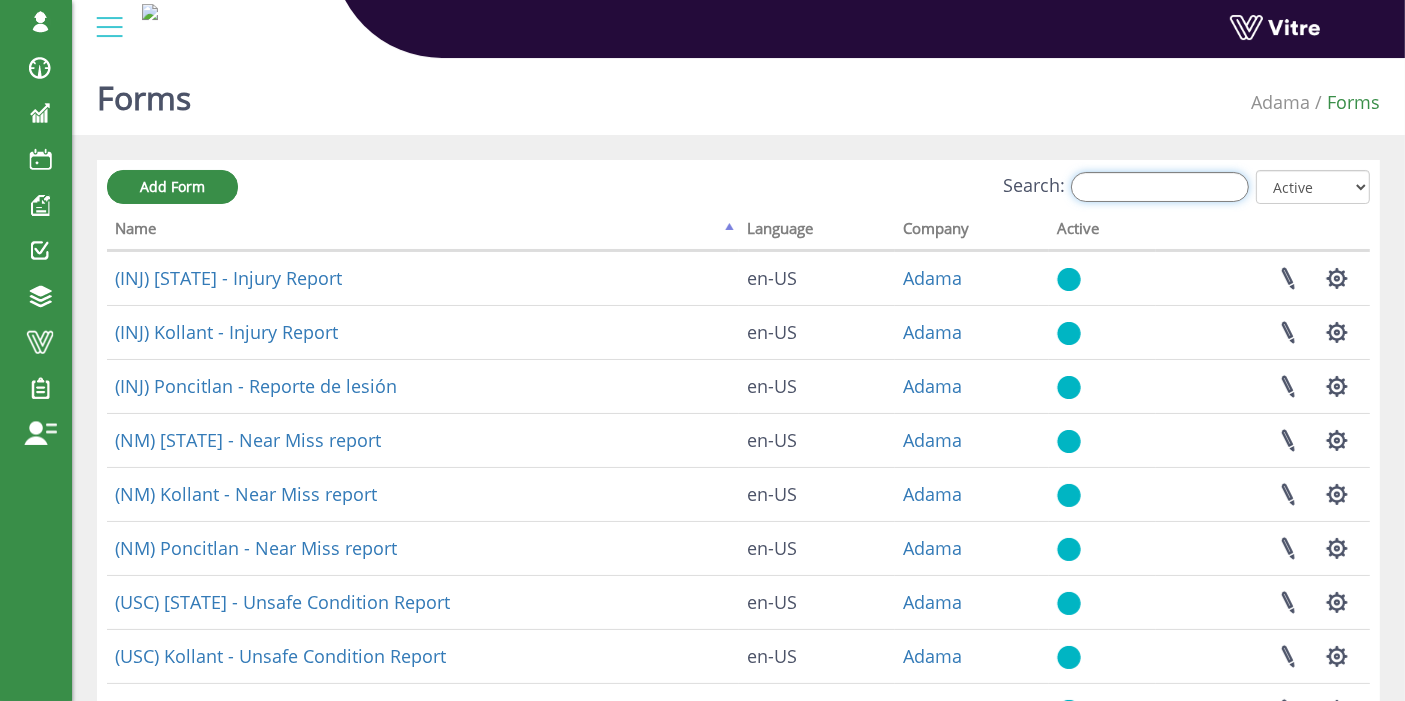click on "Search:" at bounding box center (1160, 187) 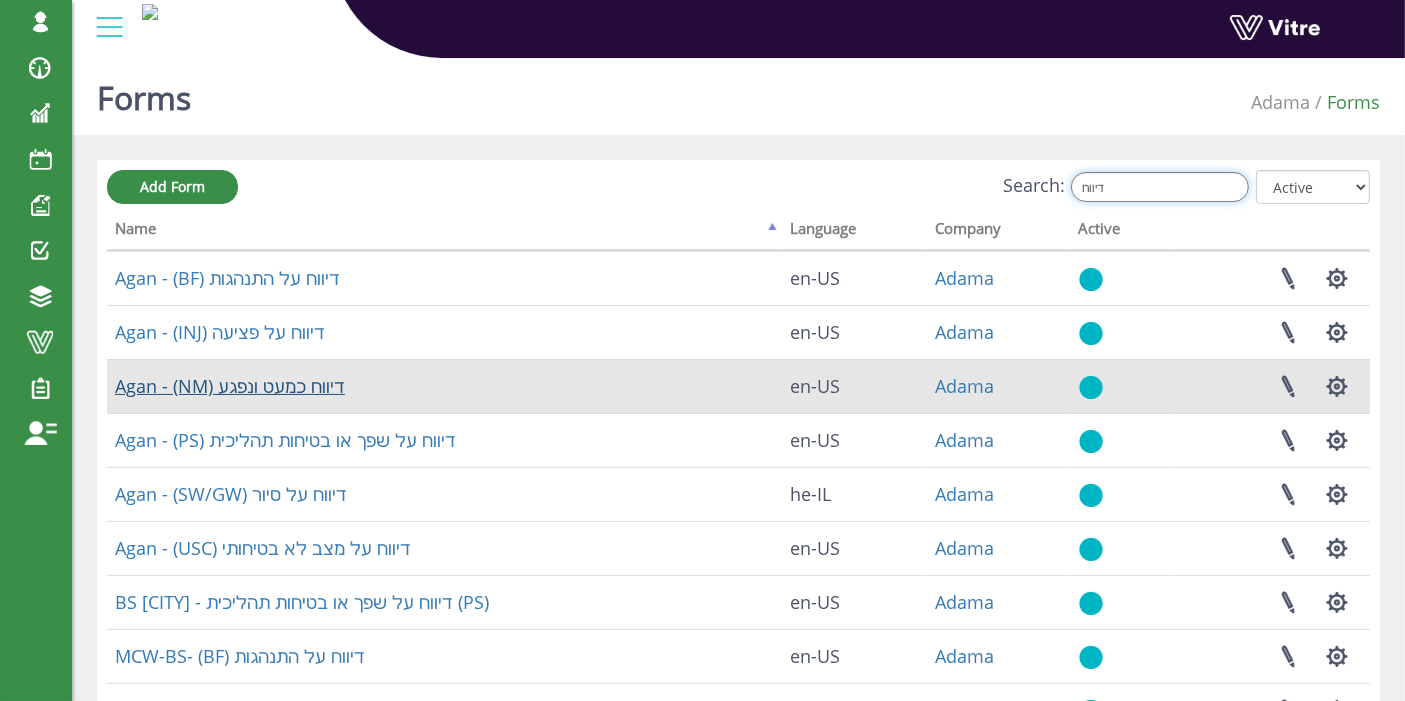 type on "דיווח" 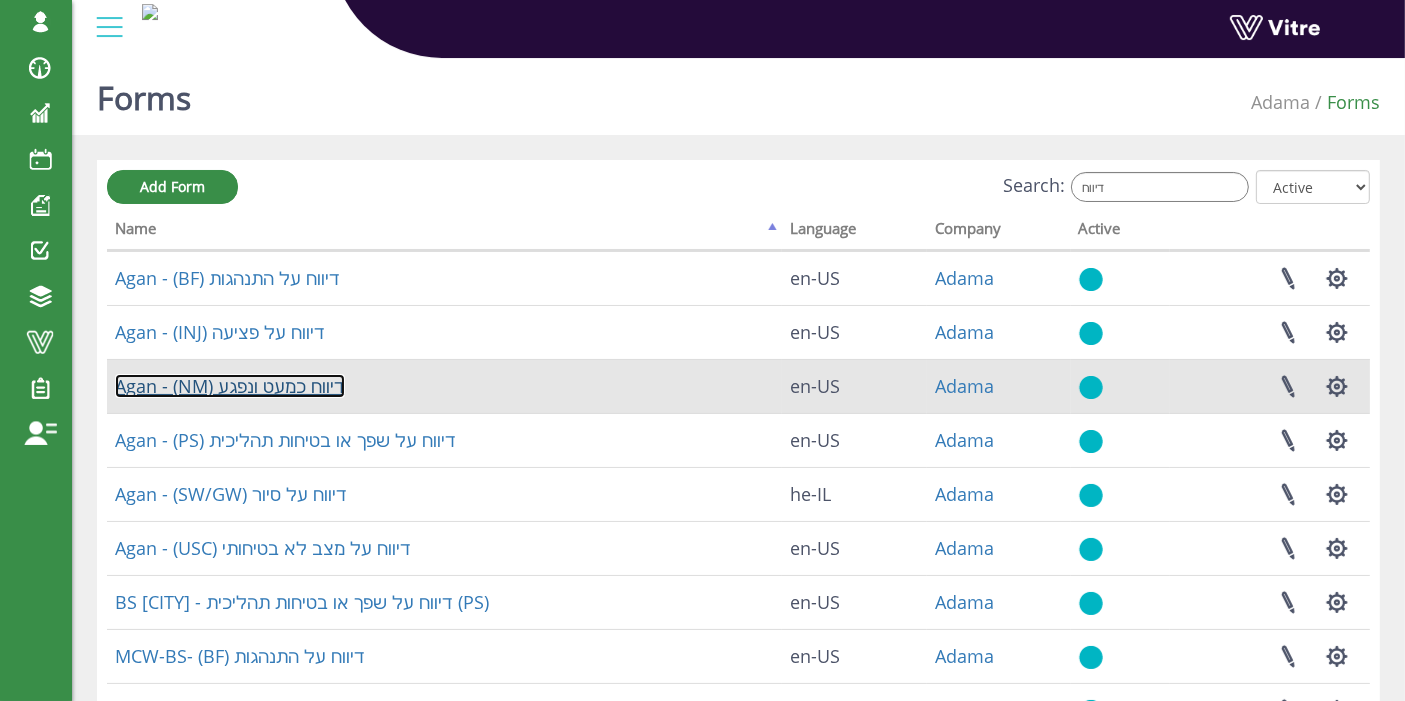 click on "Agan - (NM) דיווח כמעט ונפגע" at bounding box center [230, 386] 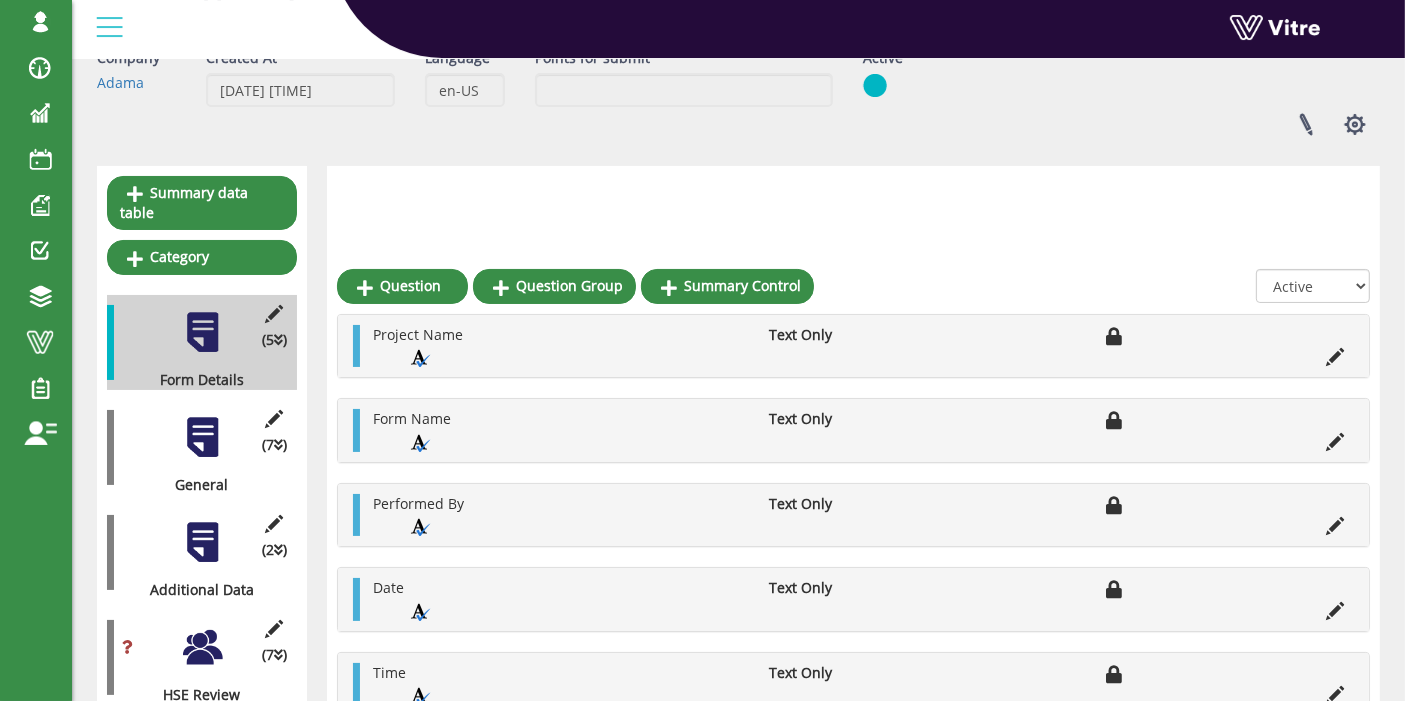 scroll, scrollTop: 333, scrollLeft: 0, axis: vertical 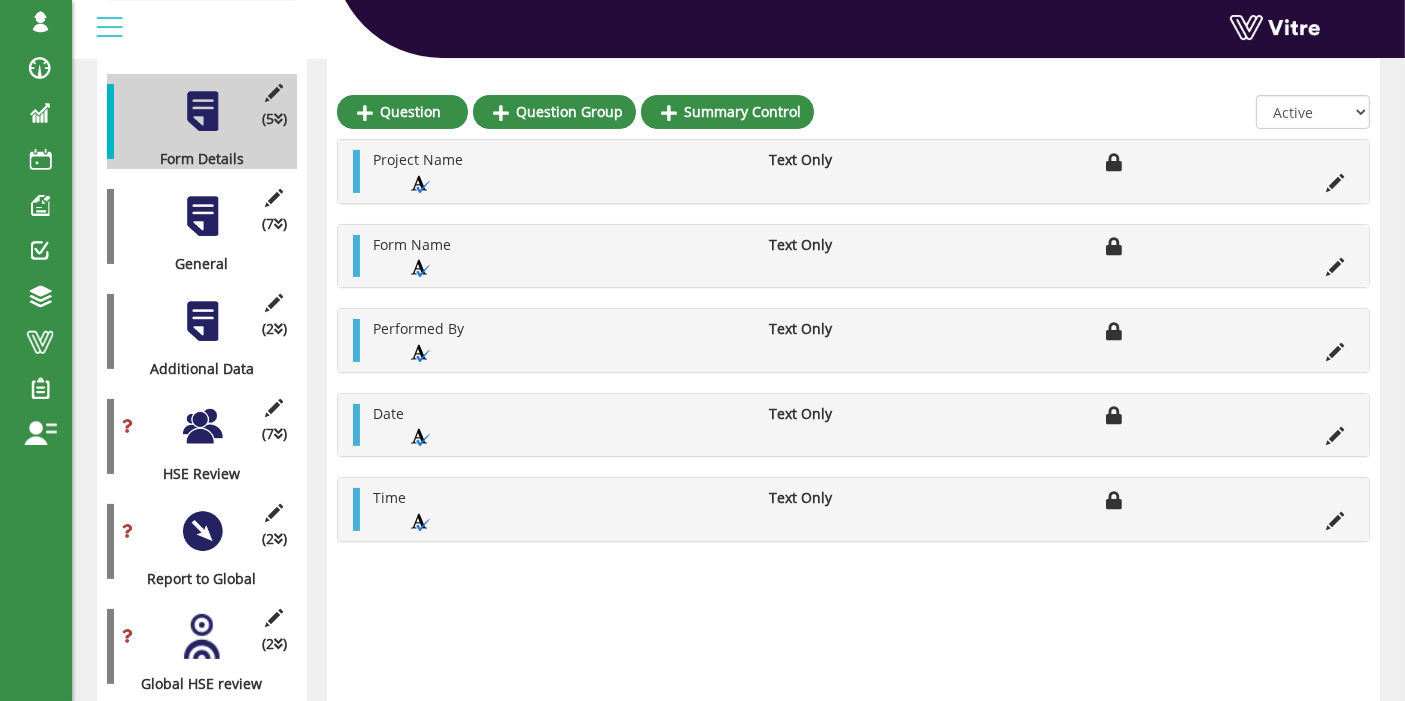 click at bounding box center [202, 216] 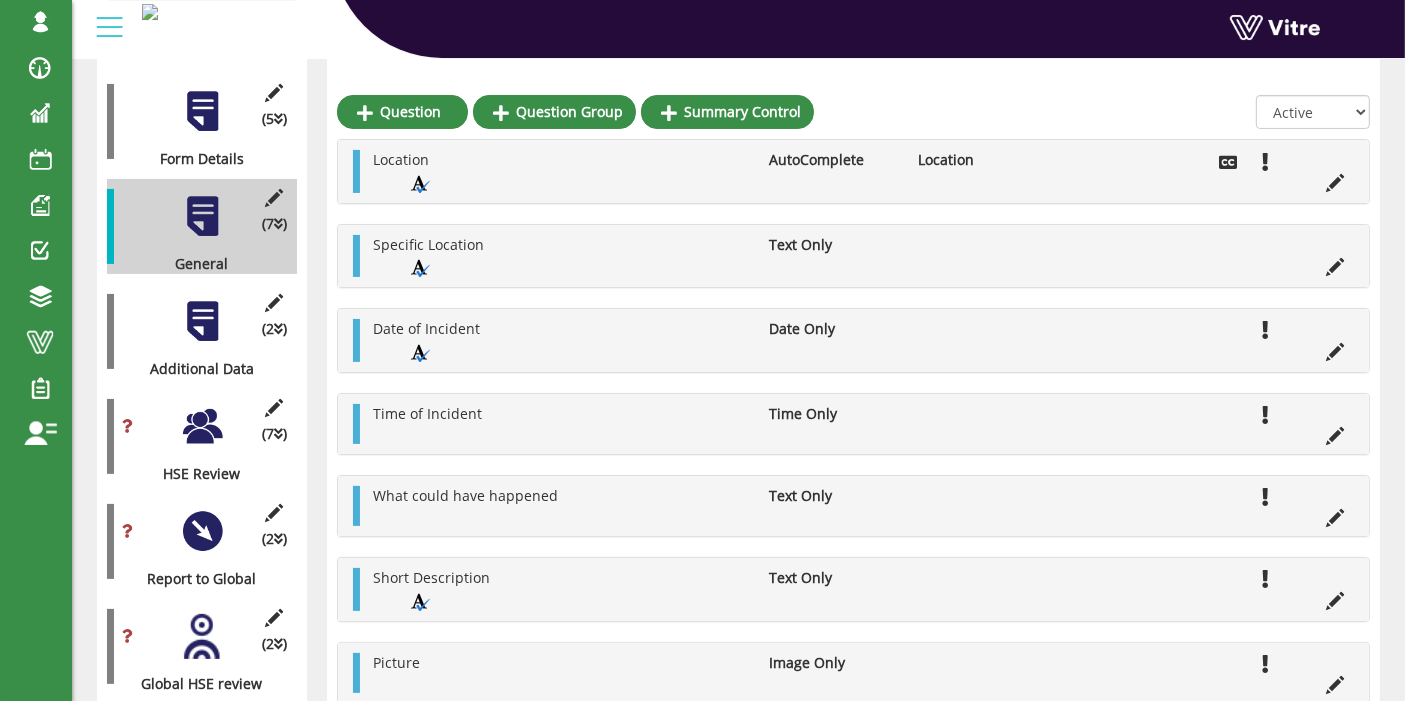 click at bounding box center [202, 321] 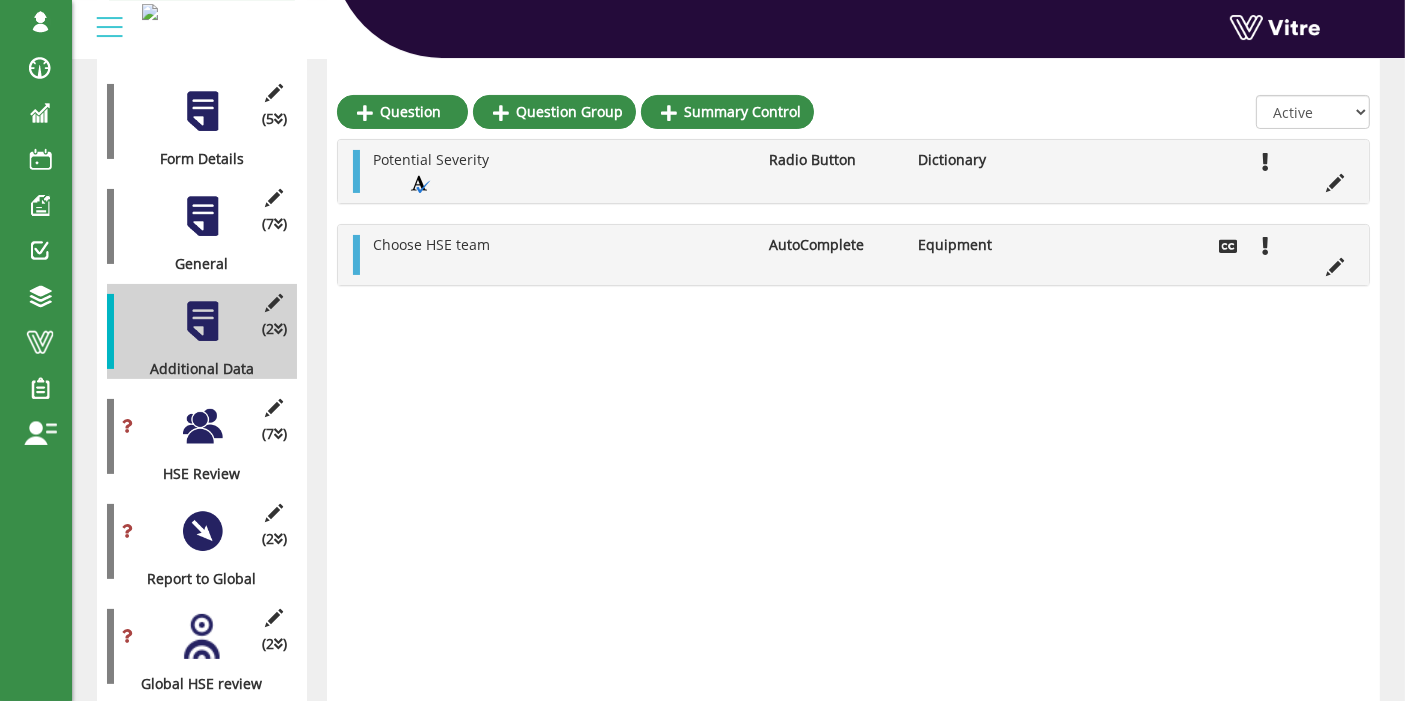 click at bounding box center (202, 426) 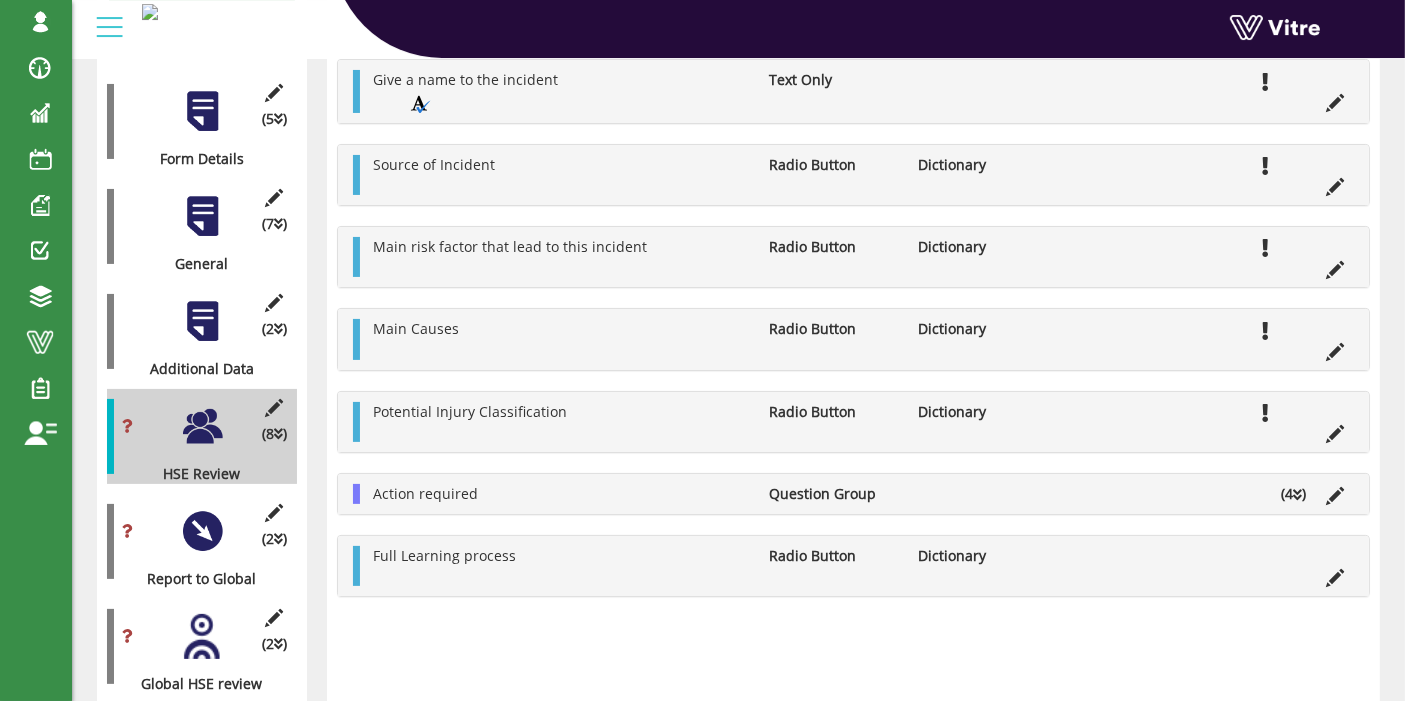 scroll, scrollTop: 0, scrollLeft: 0, axis: both 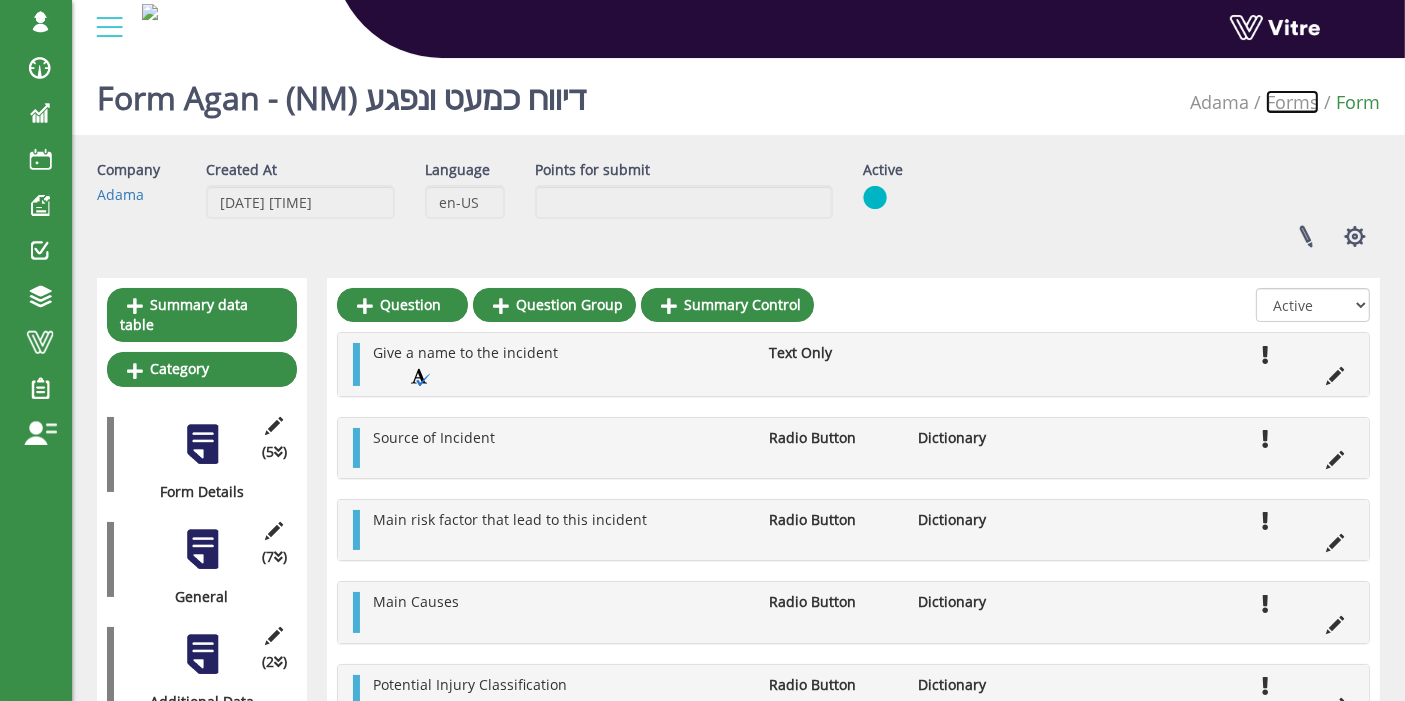 click on "Forms" at bounding box center [1292, 102] 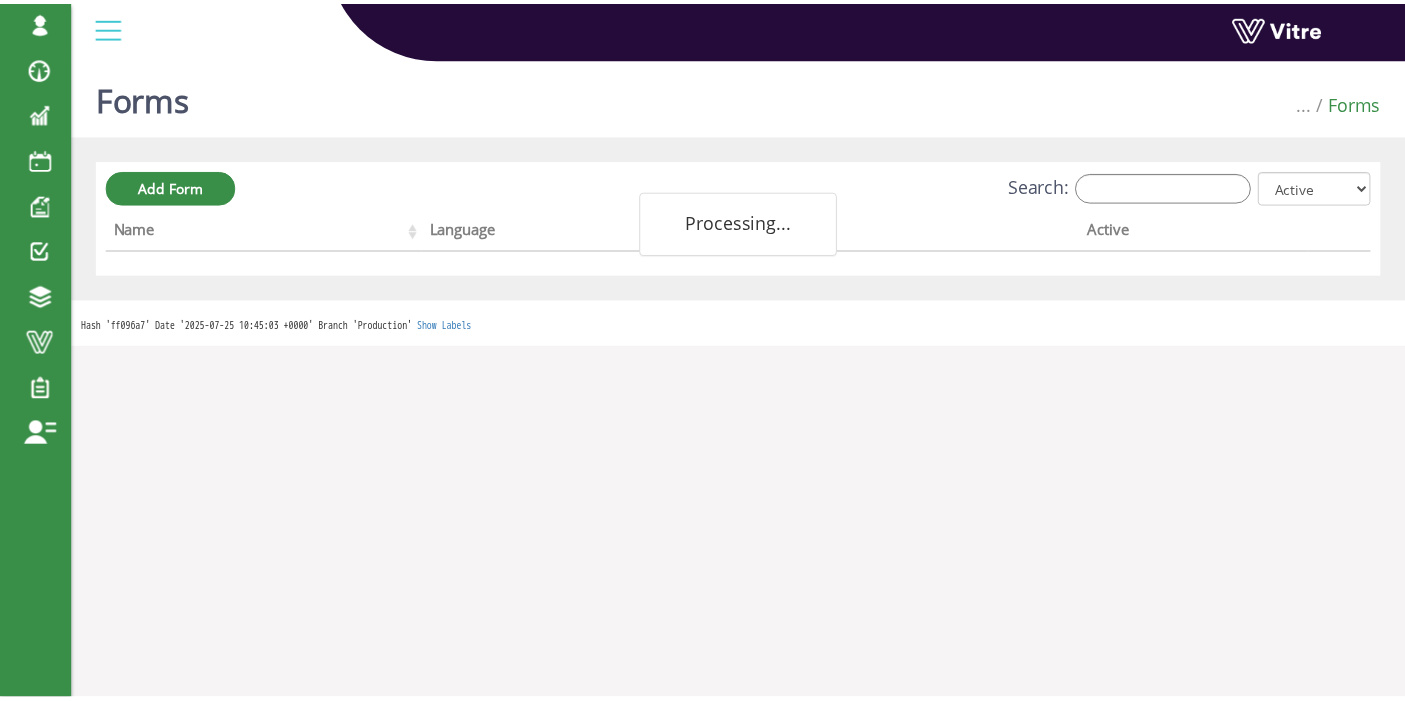 scroll, scrollTop: 0, scrollLeft: 0, axis: both 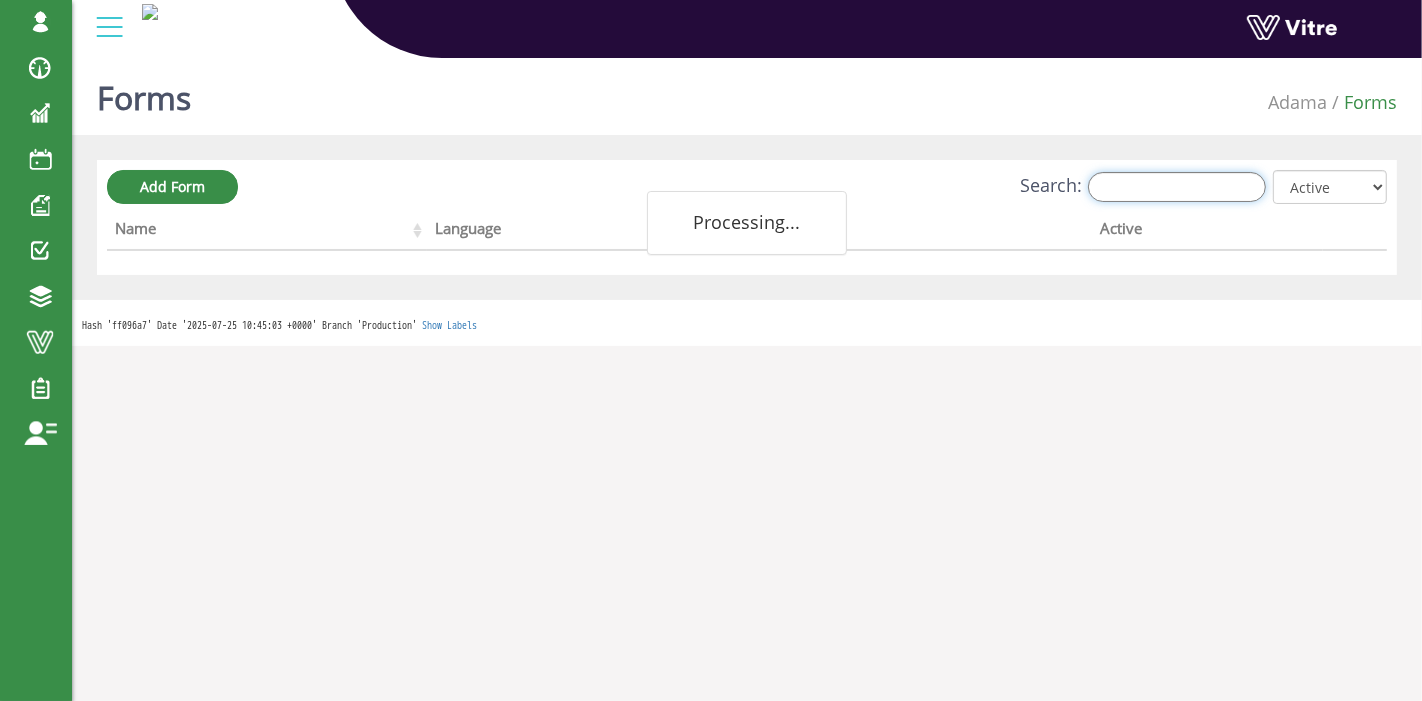 click on "Search:" at bounding box center [1177, 187] 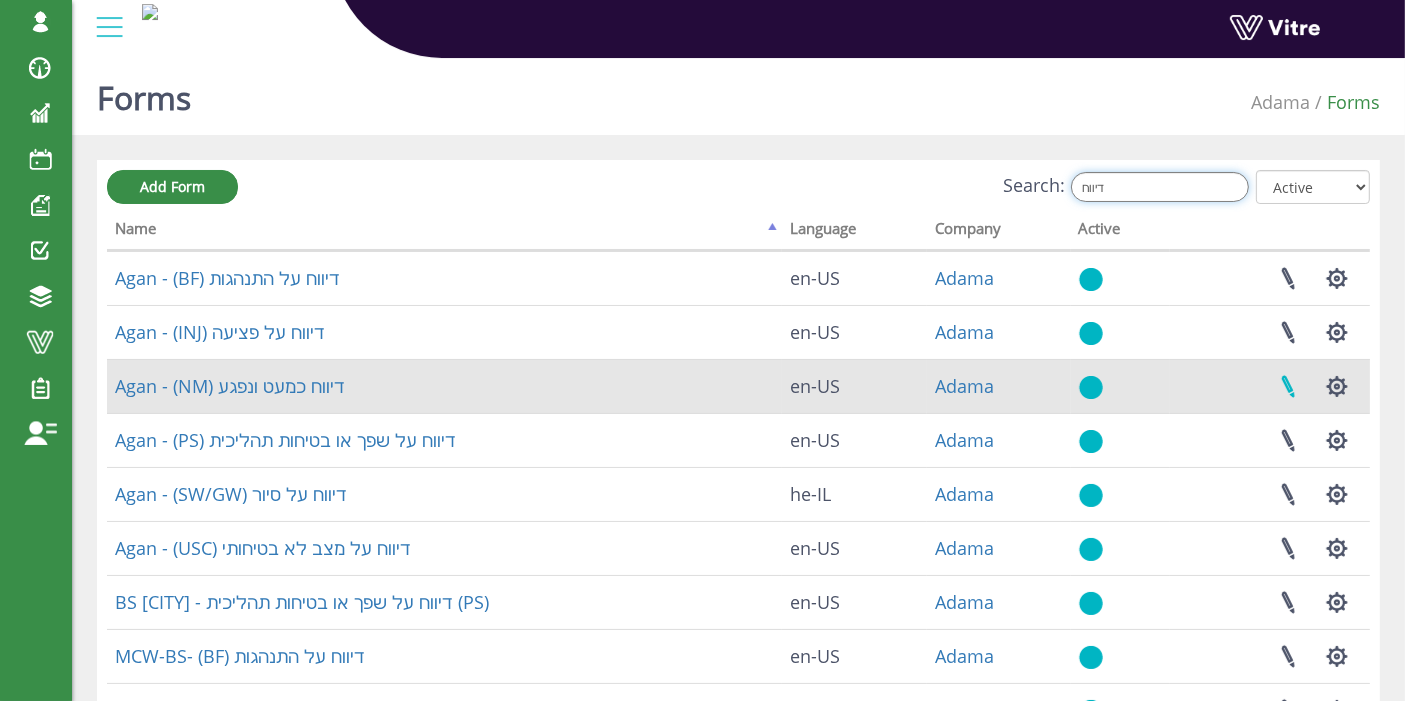type on "דיווח" 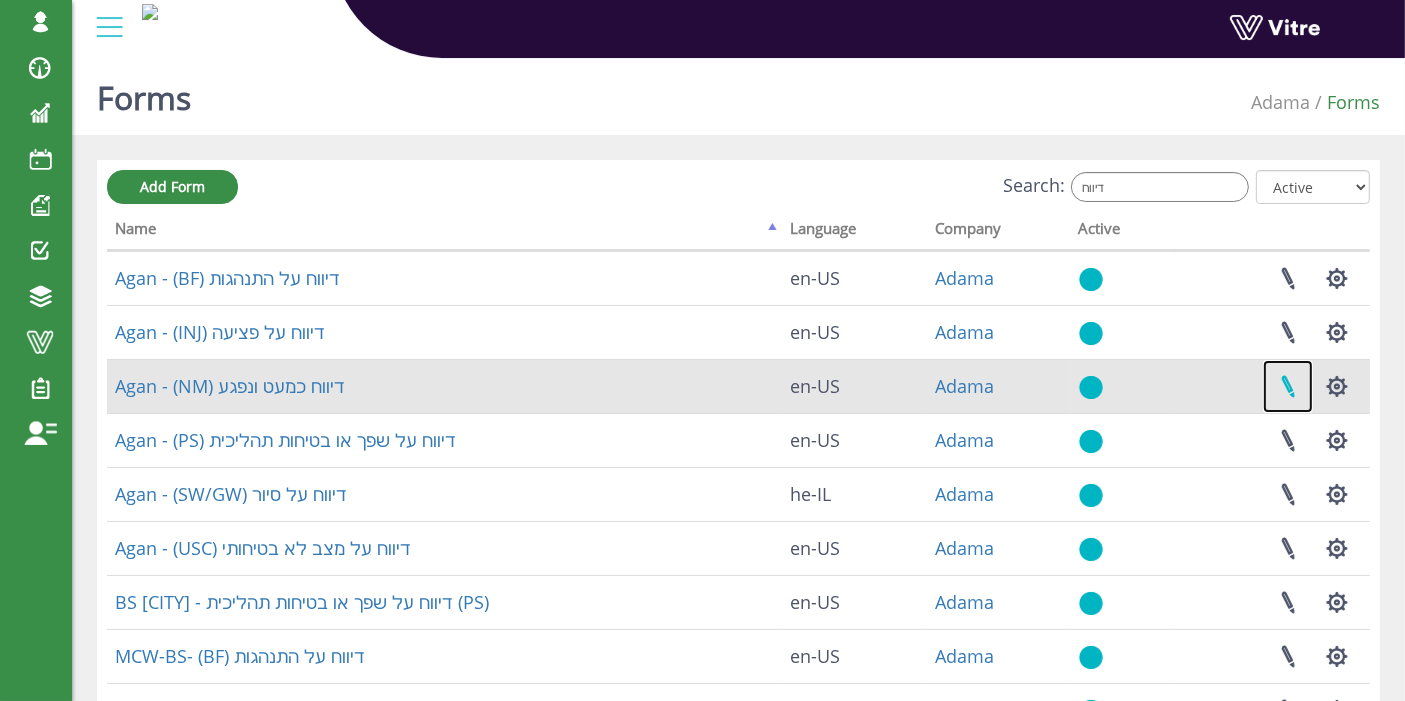 click at bounding box center [1288, 386] 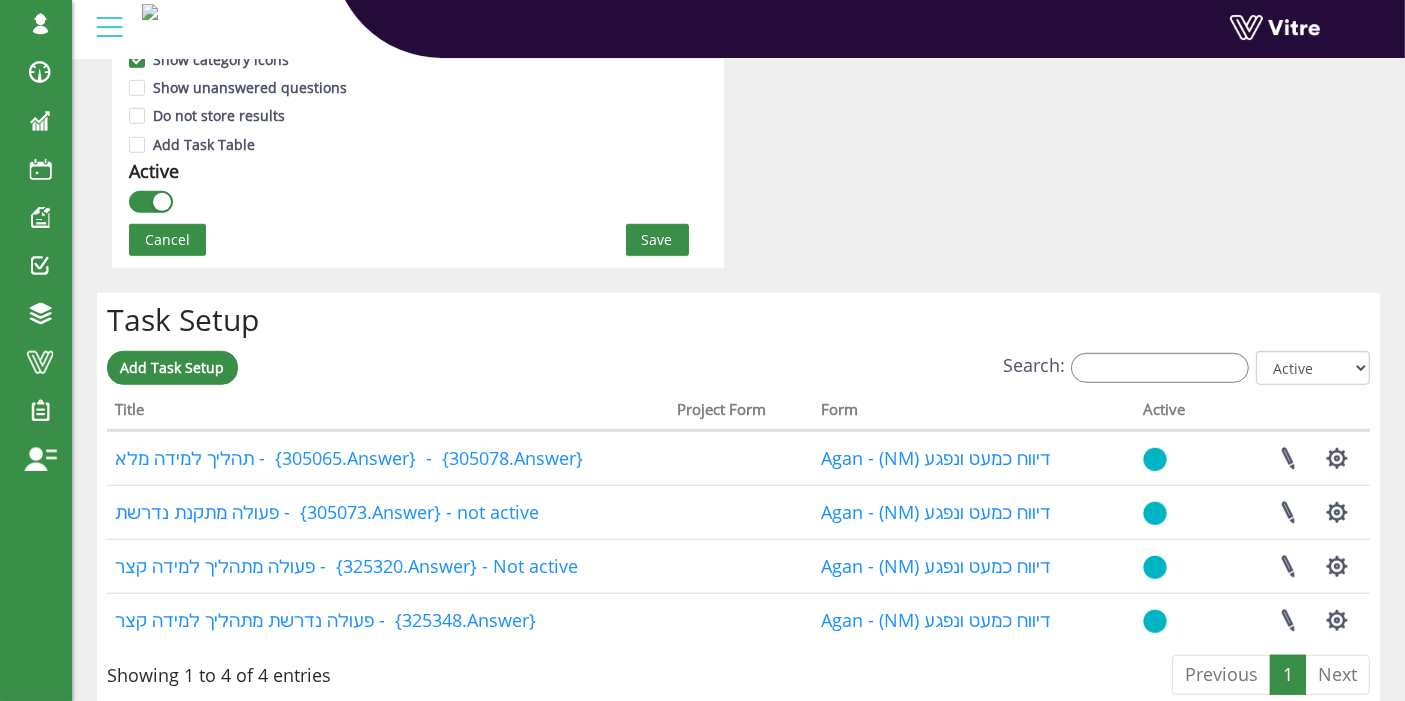 scroll, scrollTop: 1444, scrollLeft: 0, axis: vertical 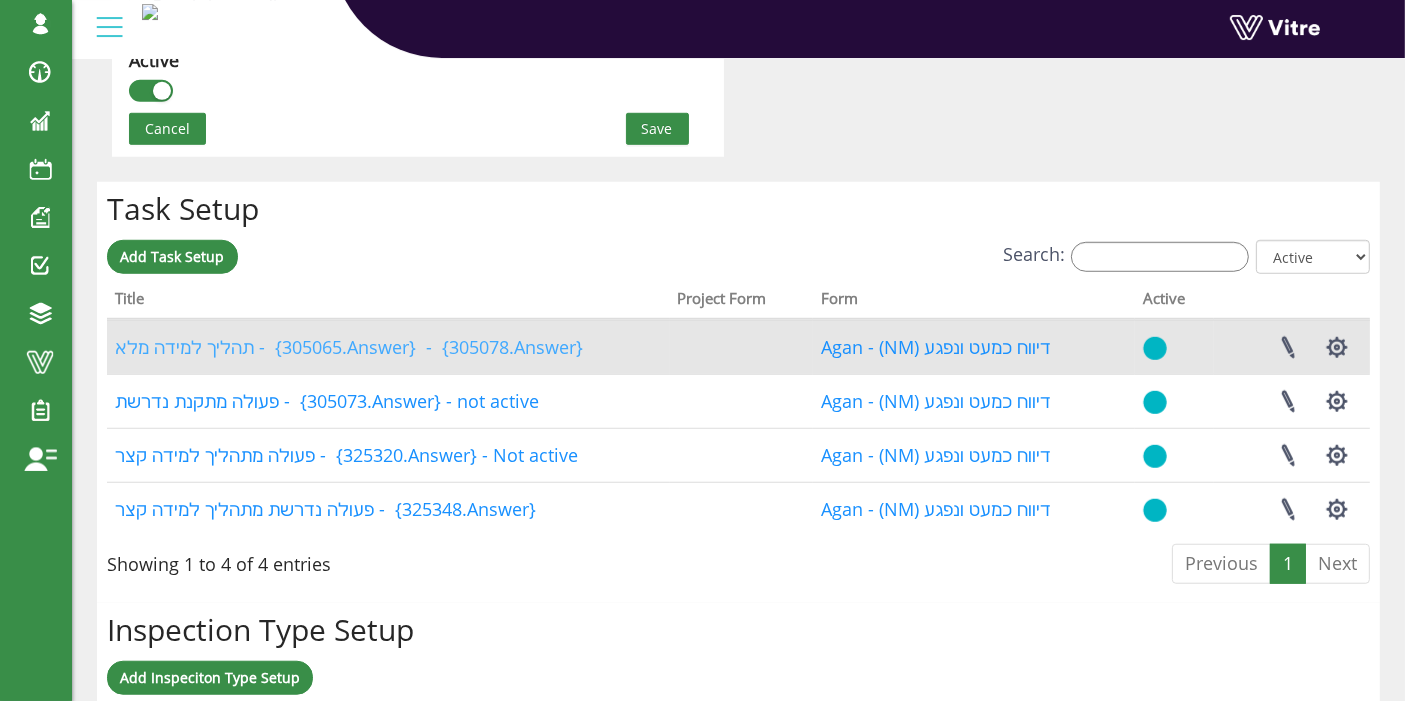 click on "תהליך למידה מלא -  {305065.Answer}  -  {305078.Answer}" at bounding box center (349, 347) 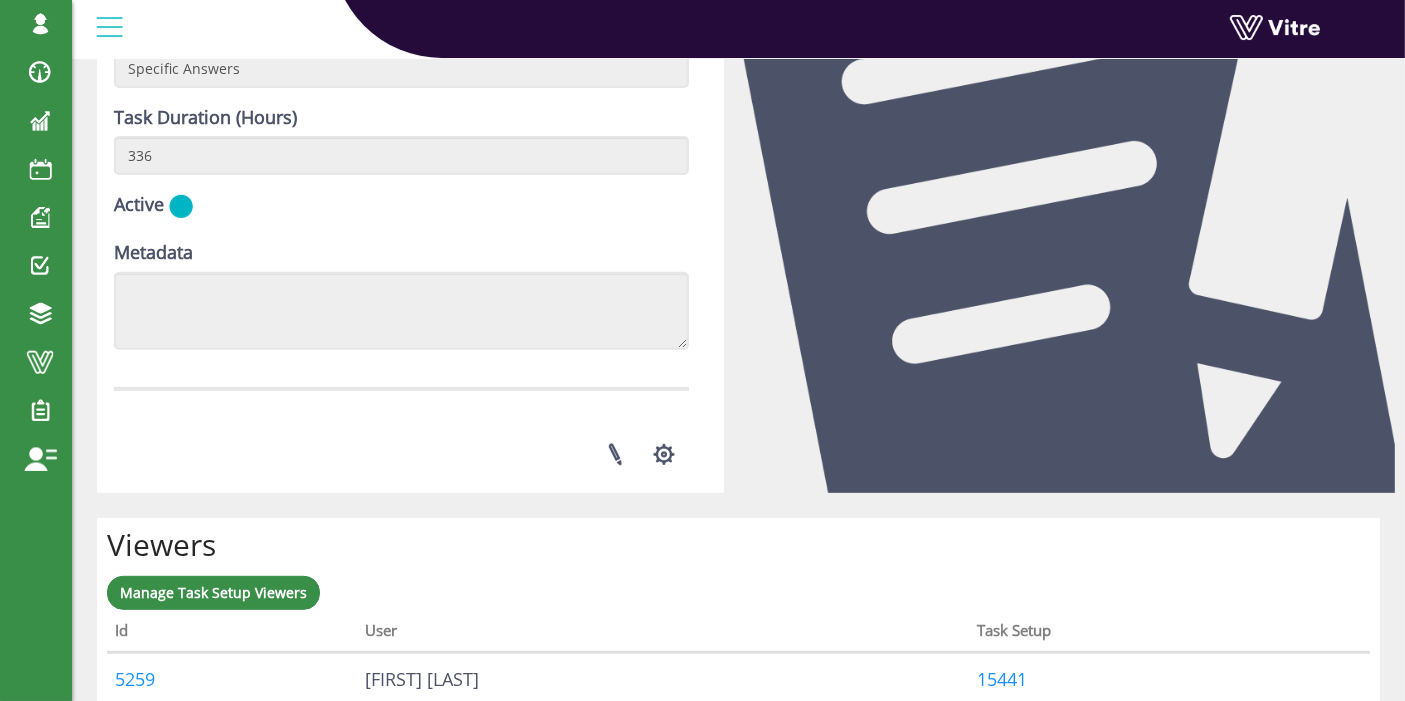 scroll, scrollTop: 888, scrollLeft: 0, axis: vertical 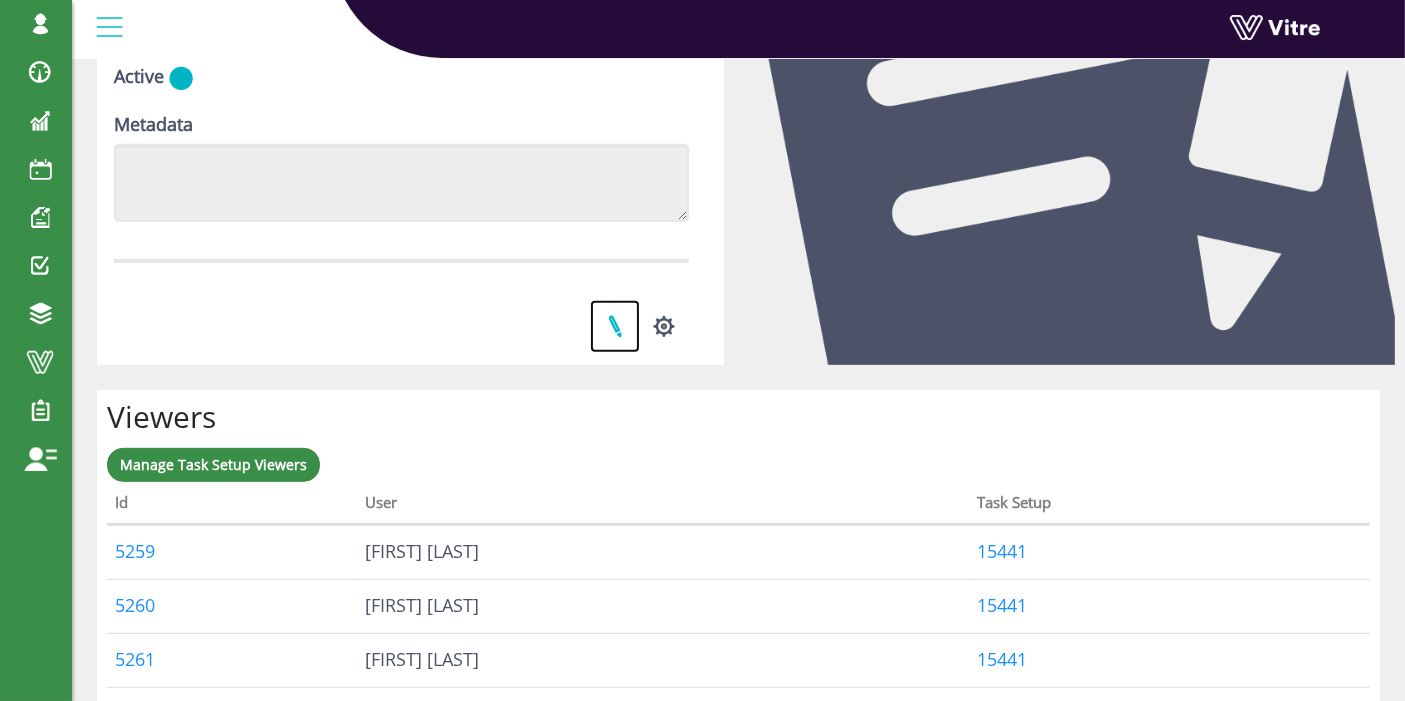 click at bounding box center (615, 326) 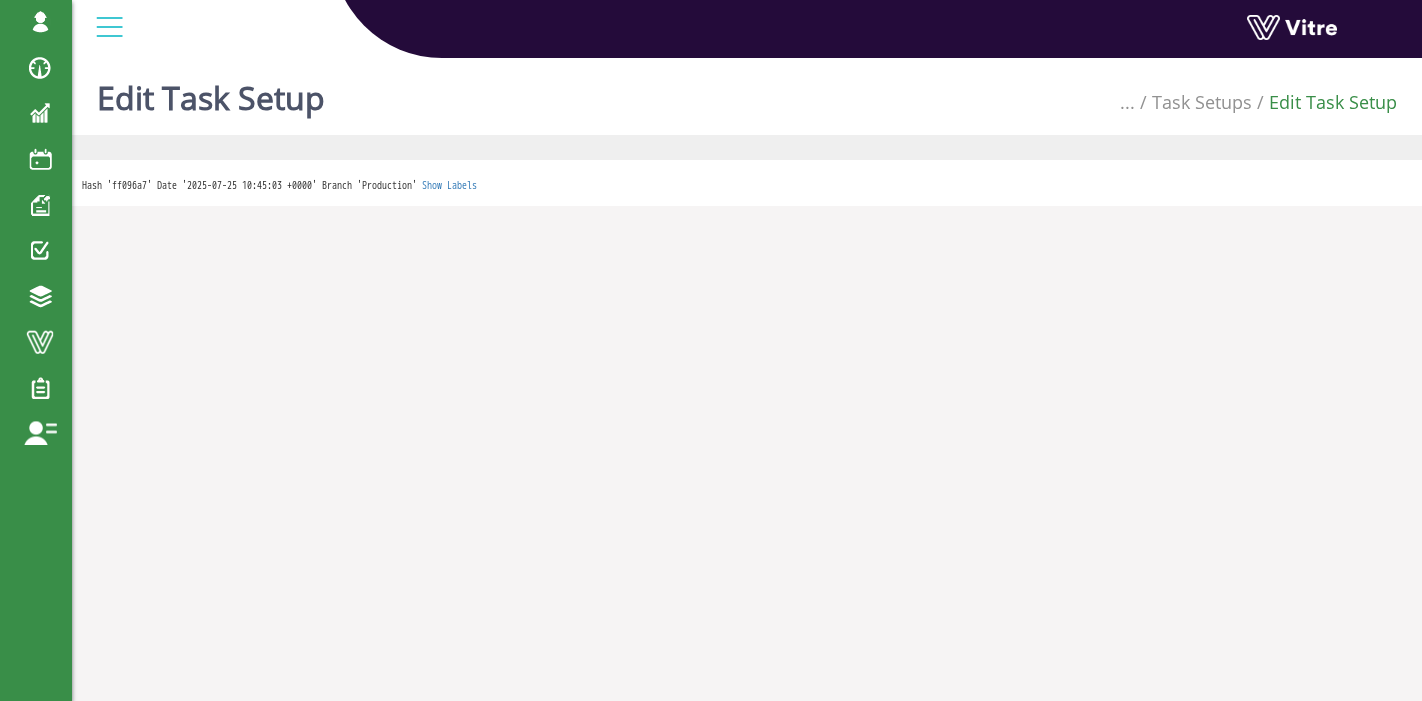 scroll, scrollTop: 0, scrollLeft: 0, axis: both 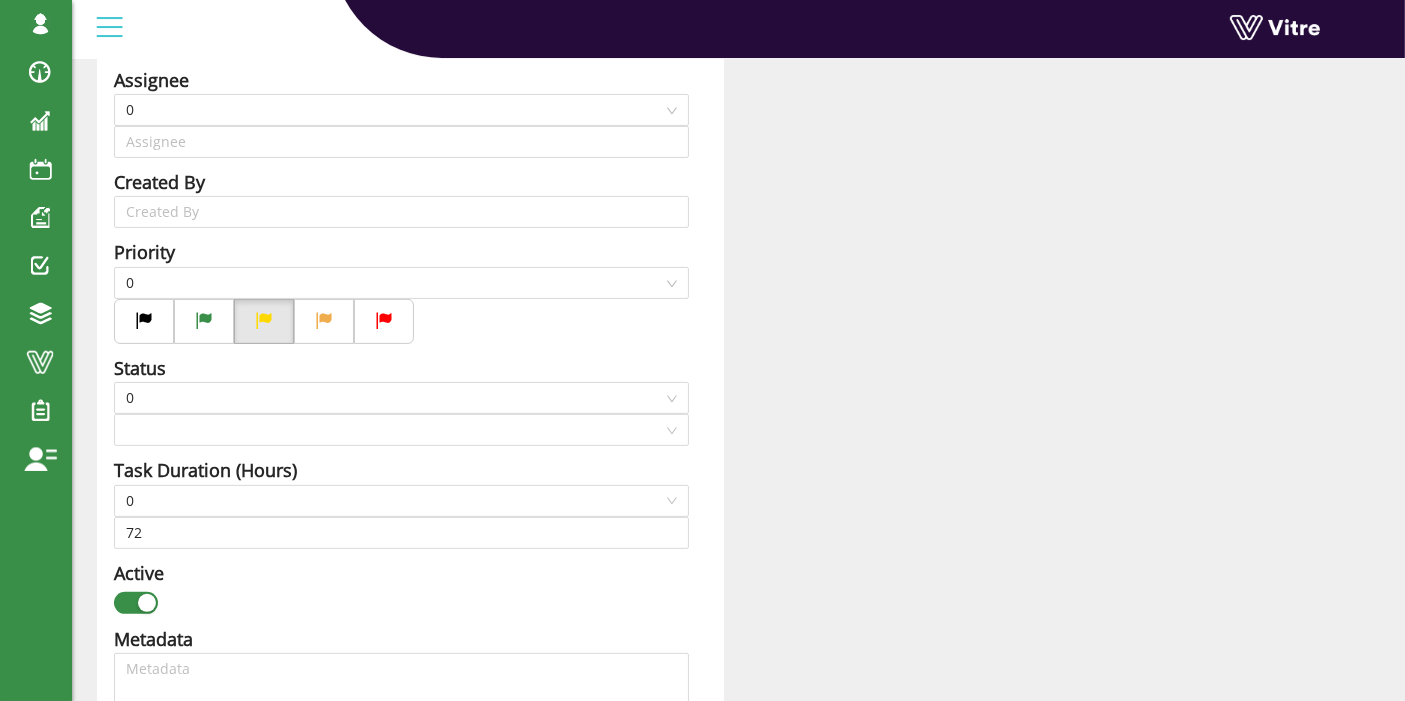 type on "Lishay Peled SU" 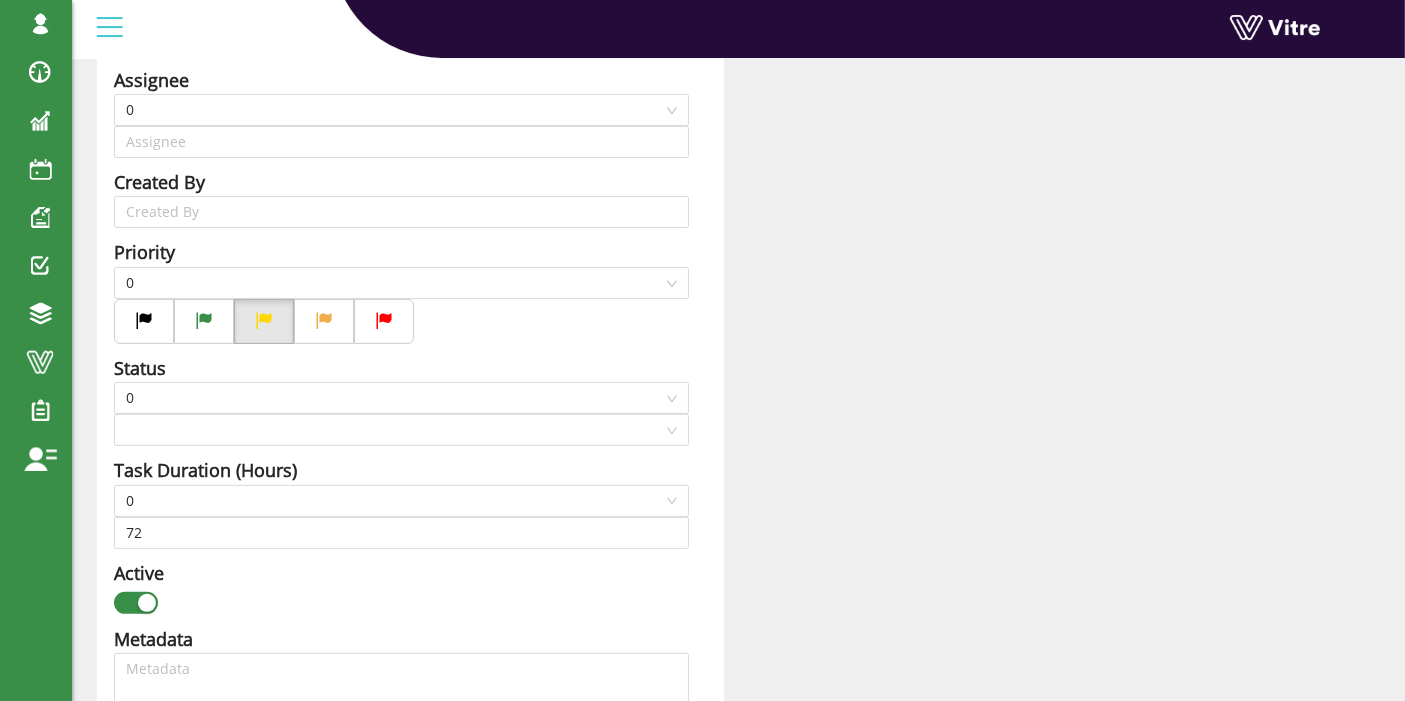 type on "Lishay Peled SU" 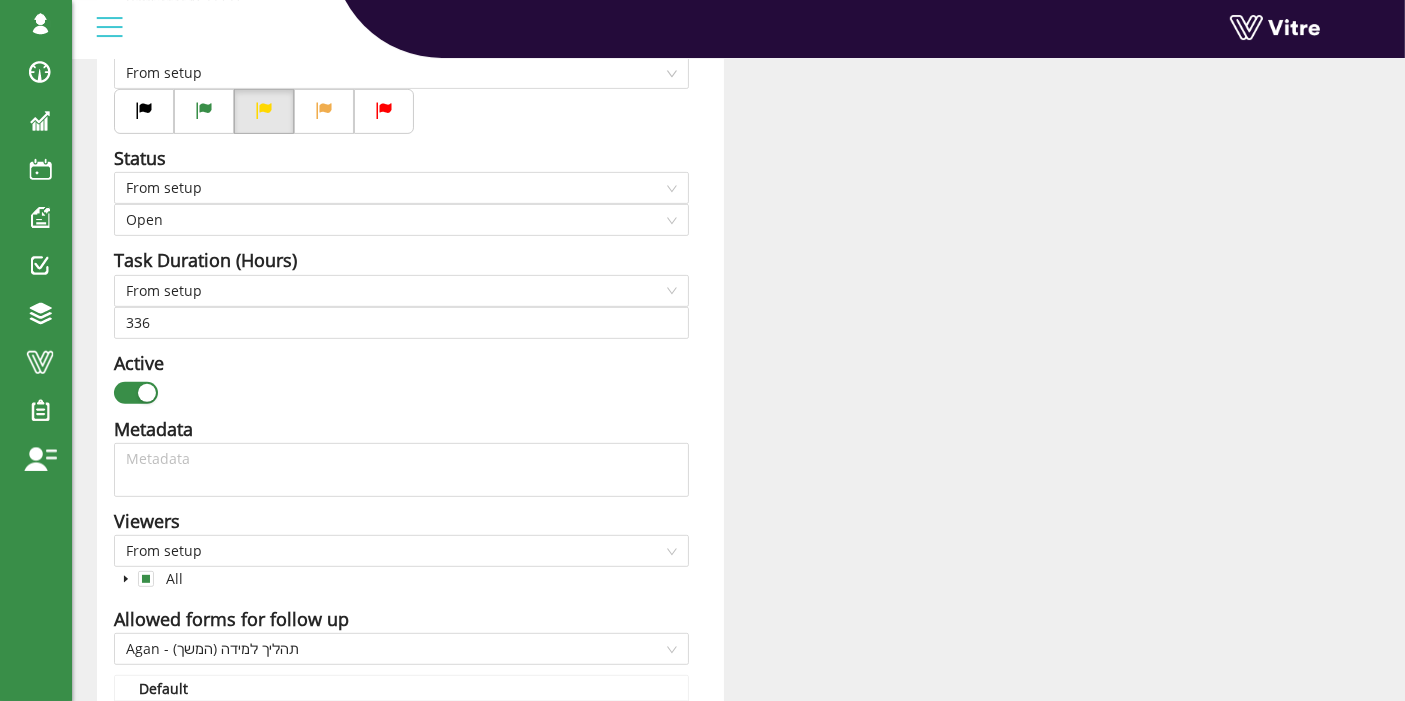checkbox on "true" 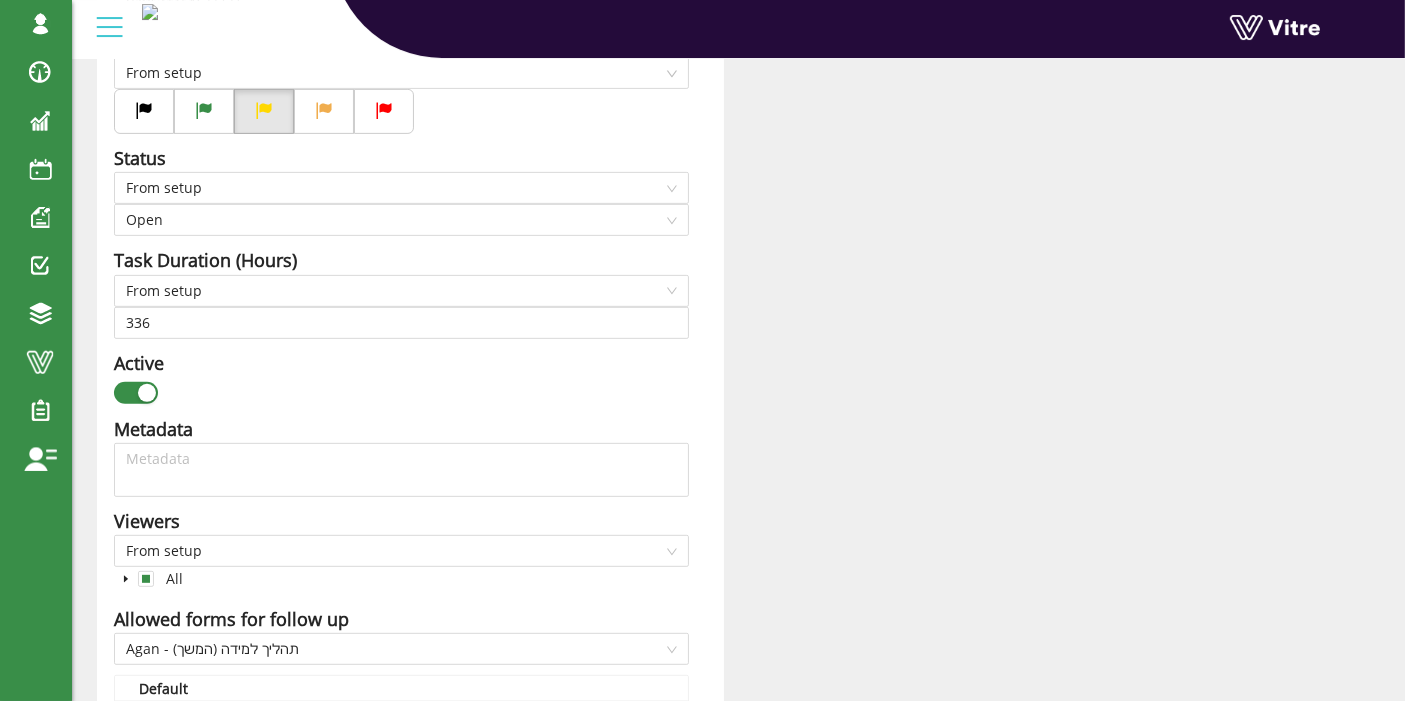 type 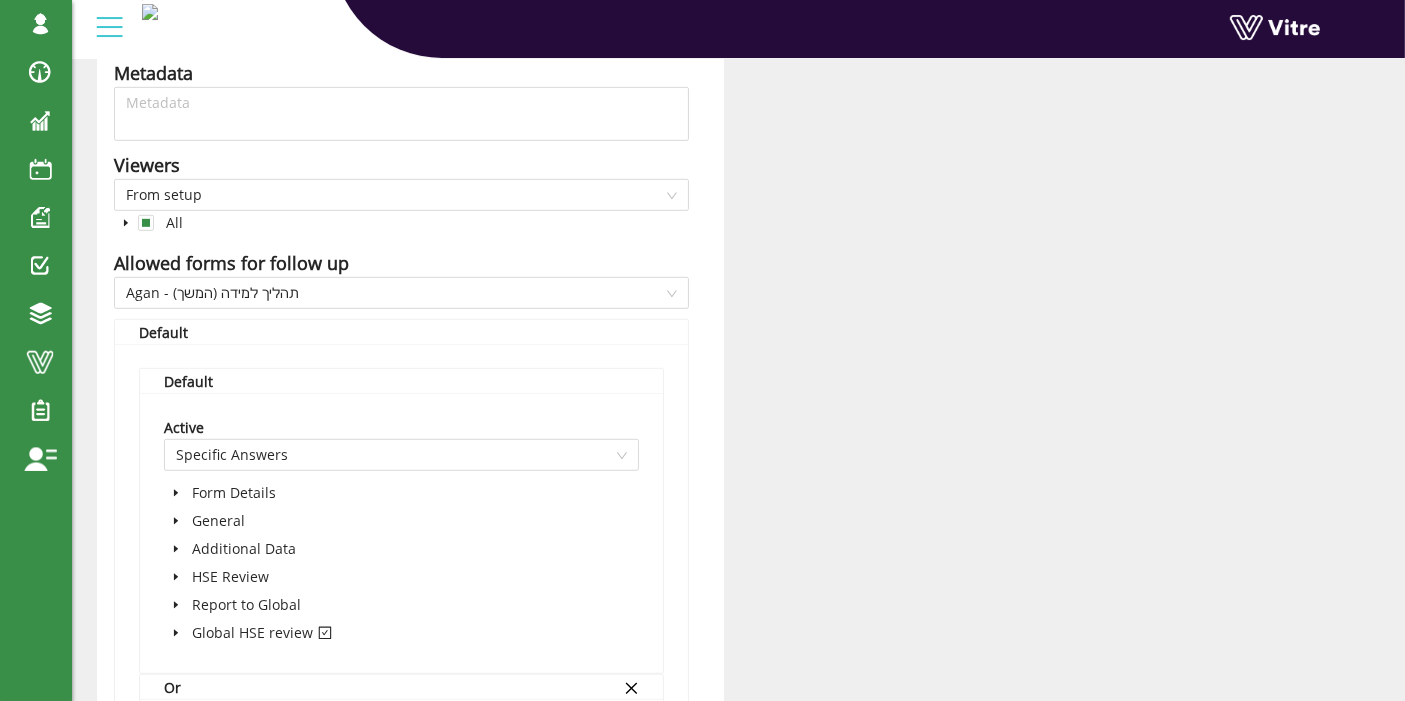 scroll, scrollTop: 1244, scrollLeft: 0, axis: vertical 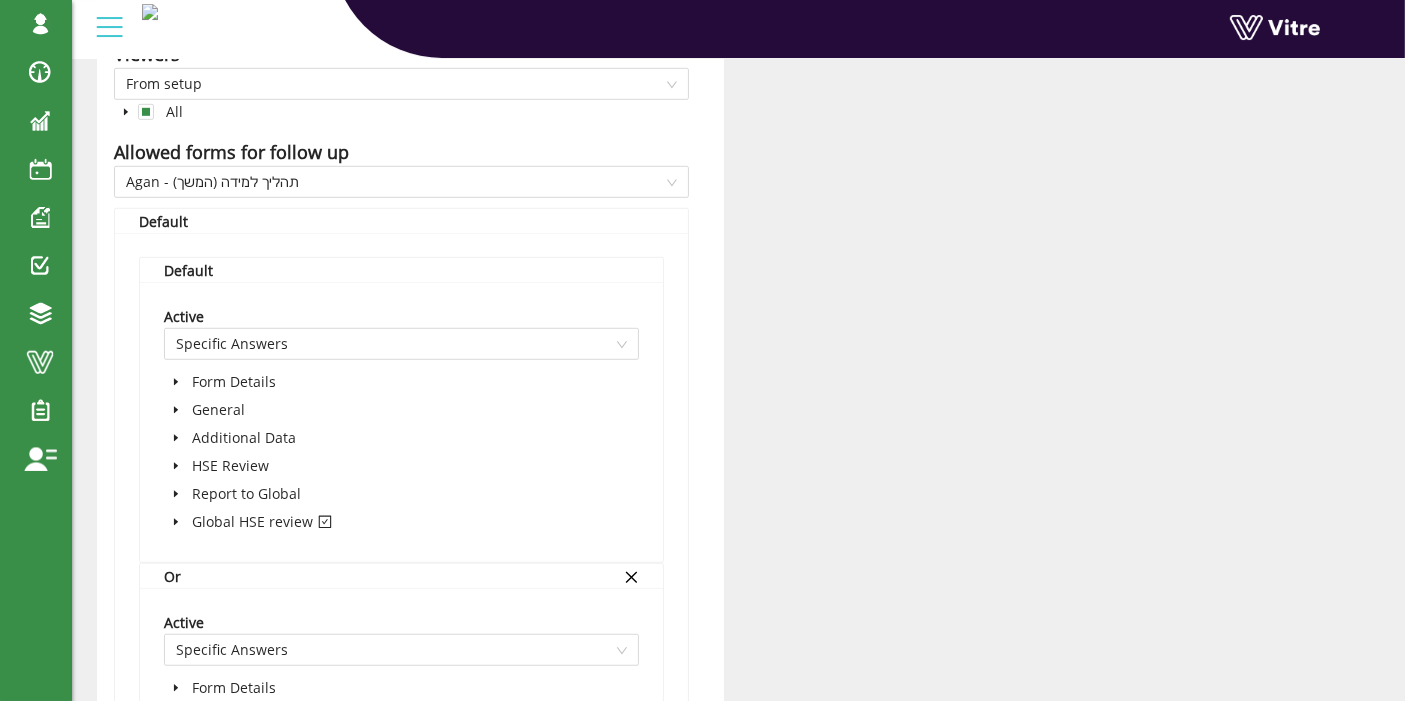 click 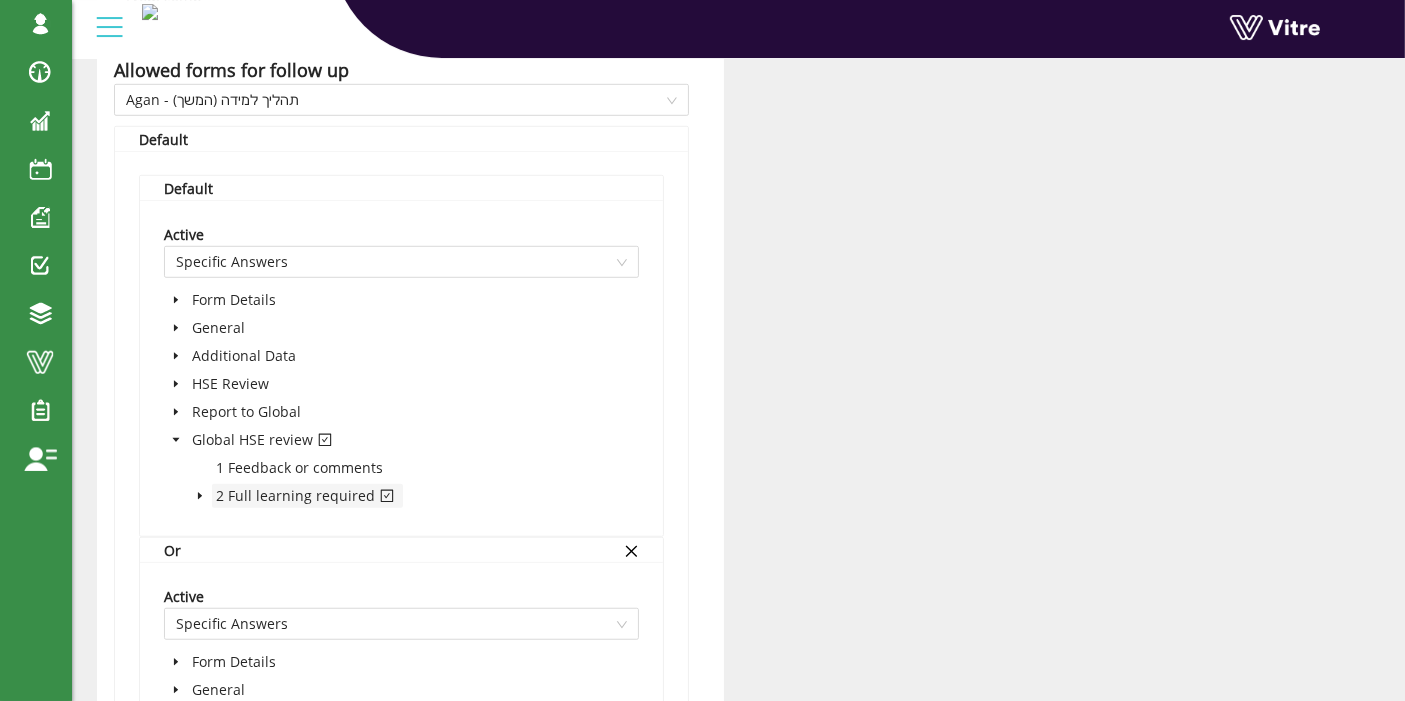 scroll, scrollTop: 1355, scrollLeft: 0, axis: vertical 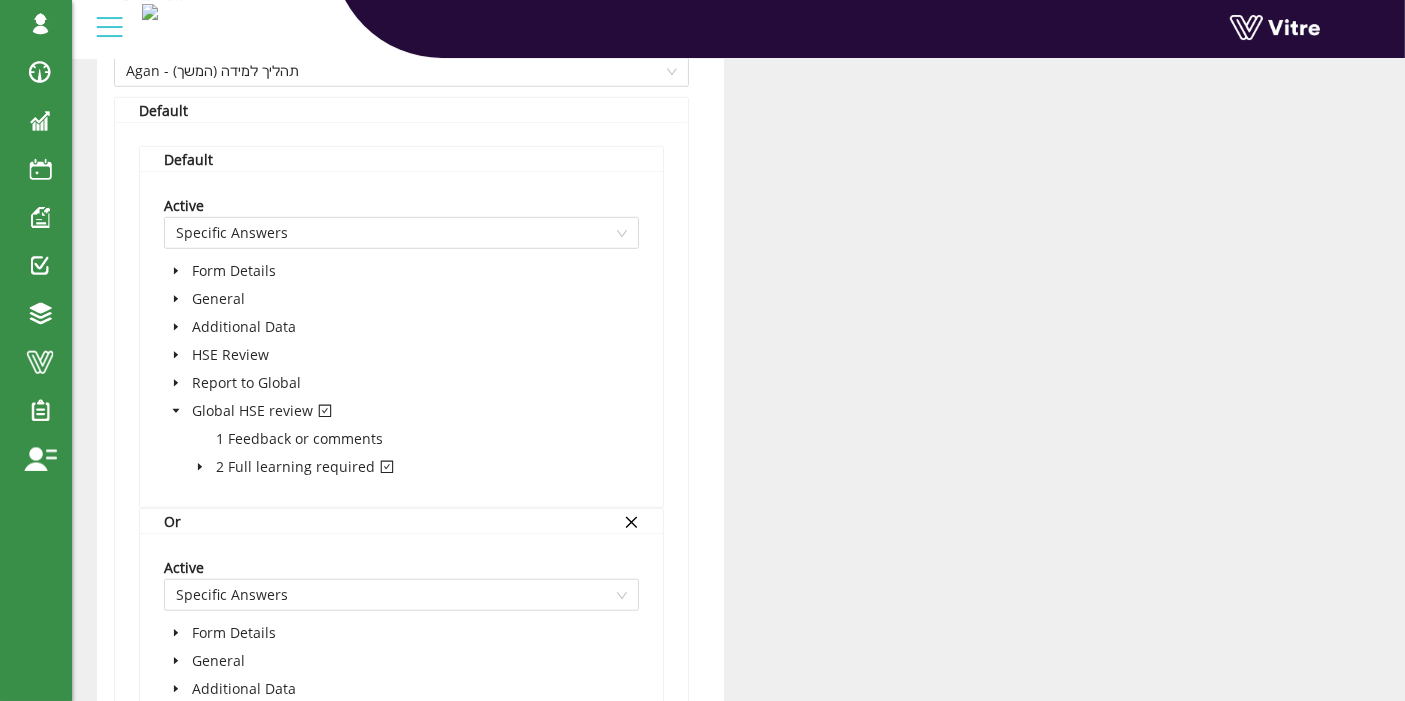 click 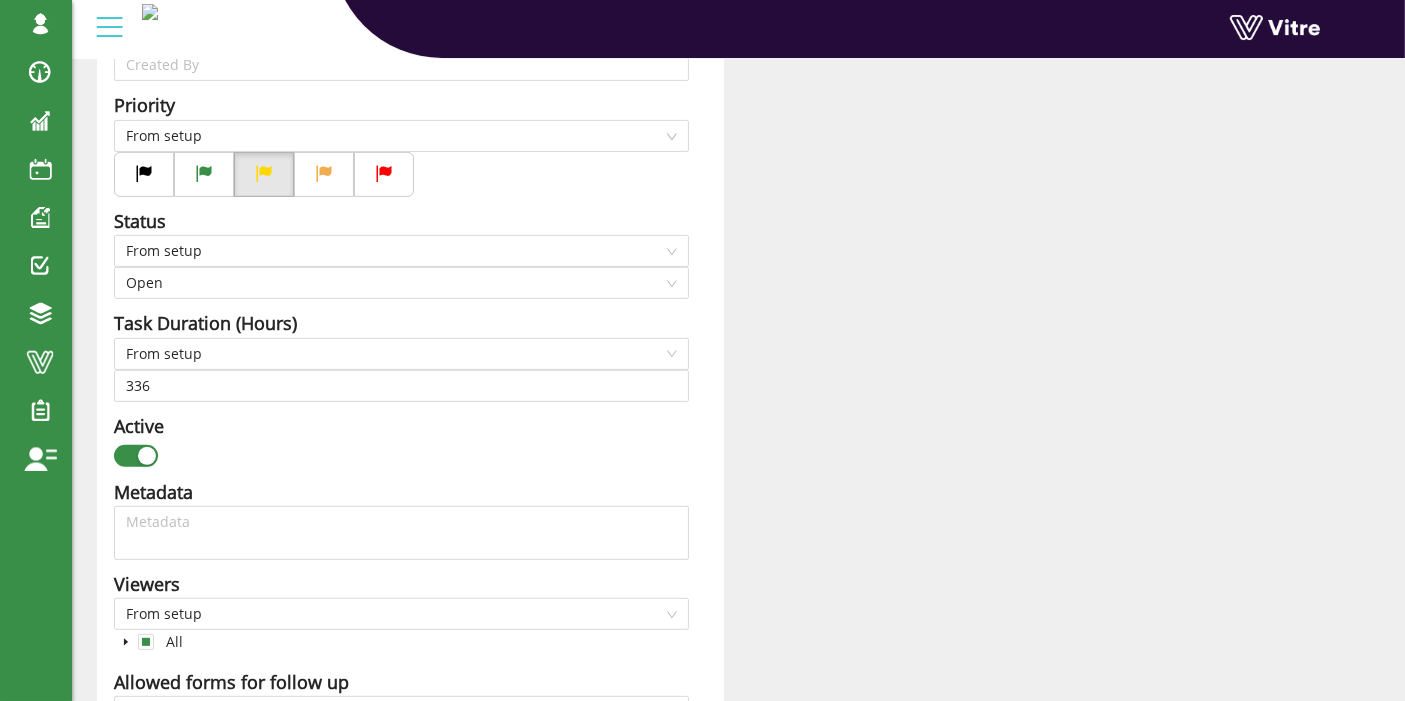 scroll, scrollTop: 577, scrollLeft: 0, axis: vertical 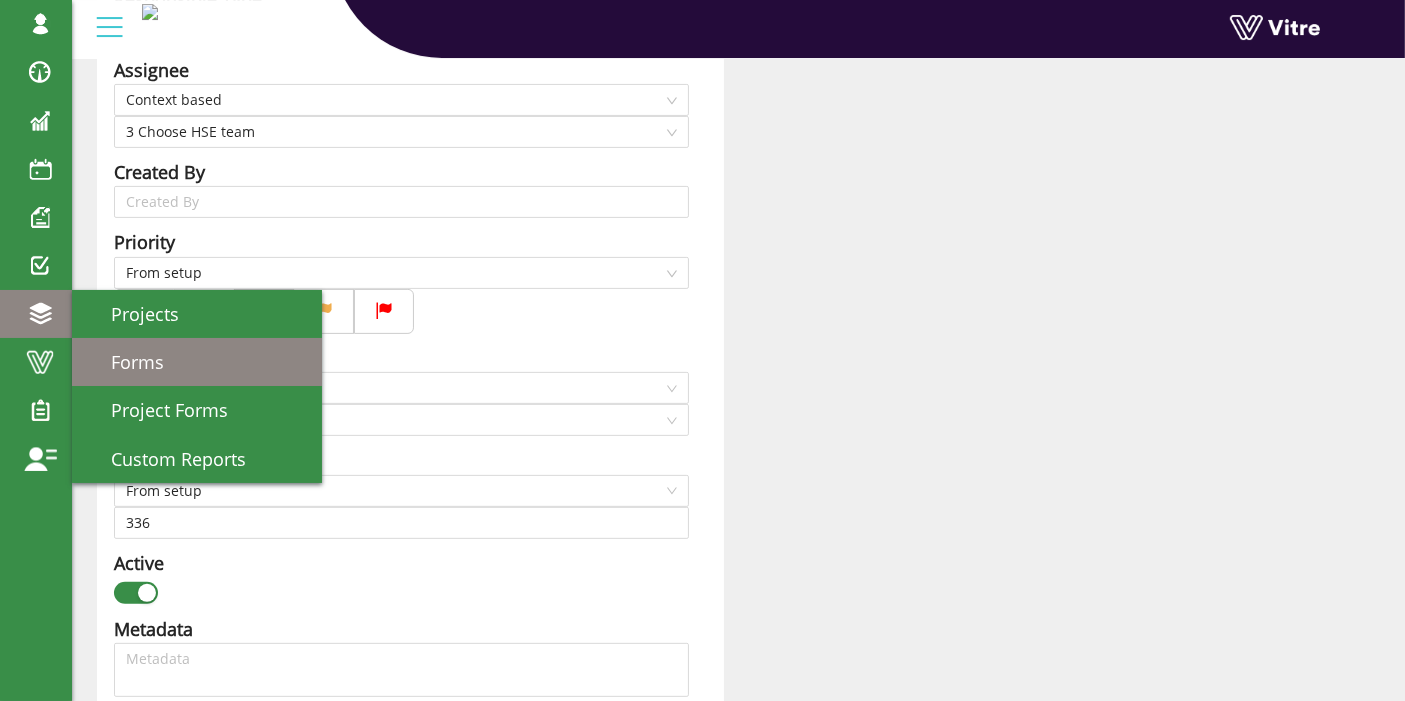 click on "Forms" at bounding box center [197, 362] 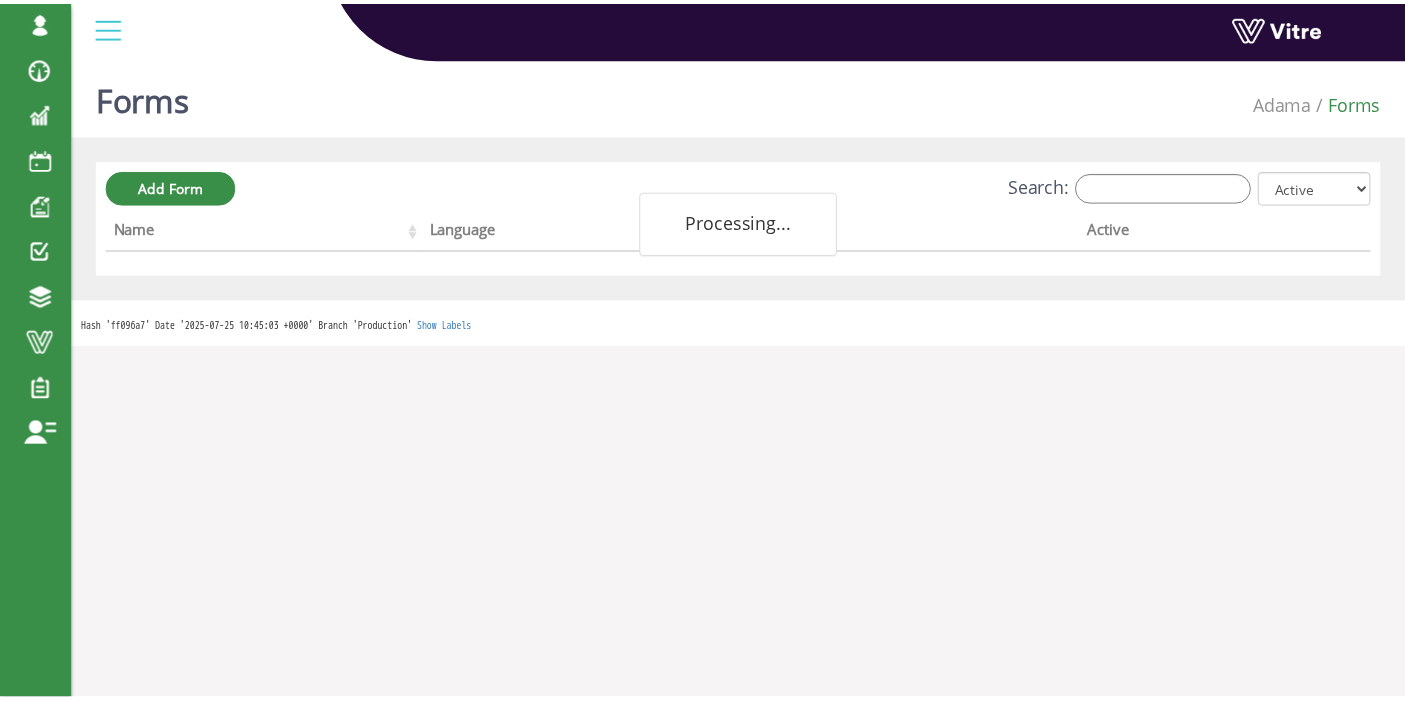 scroll, scrollTop: 0, scrollLeft: 0, axis: both 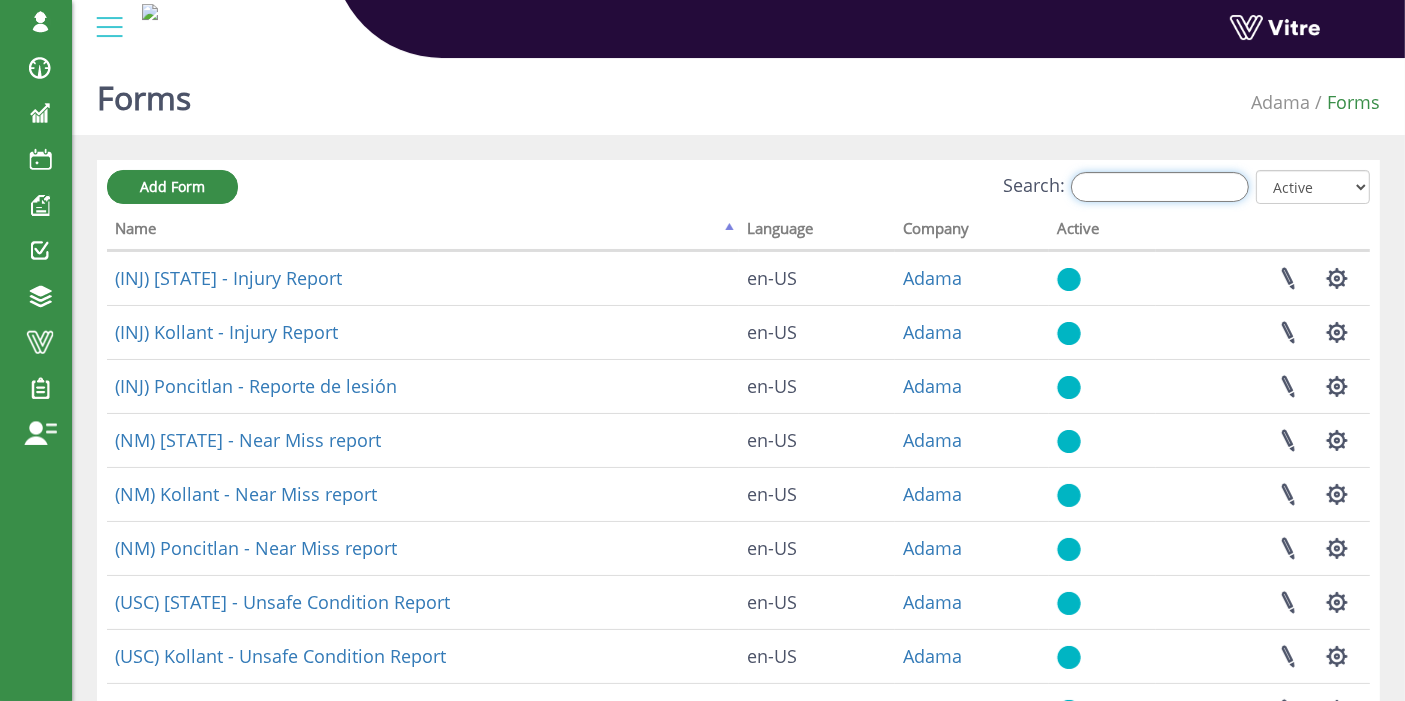 click on "Search:" at bounding box center (1160, 187) 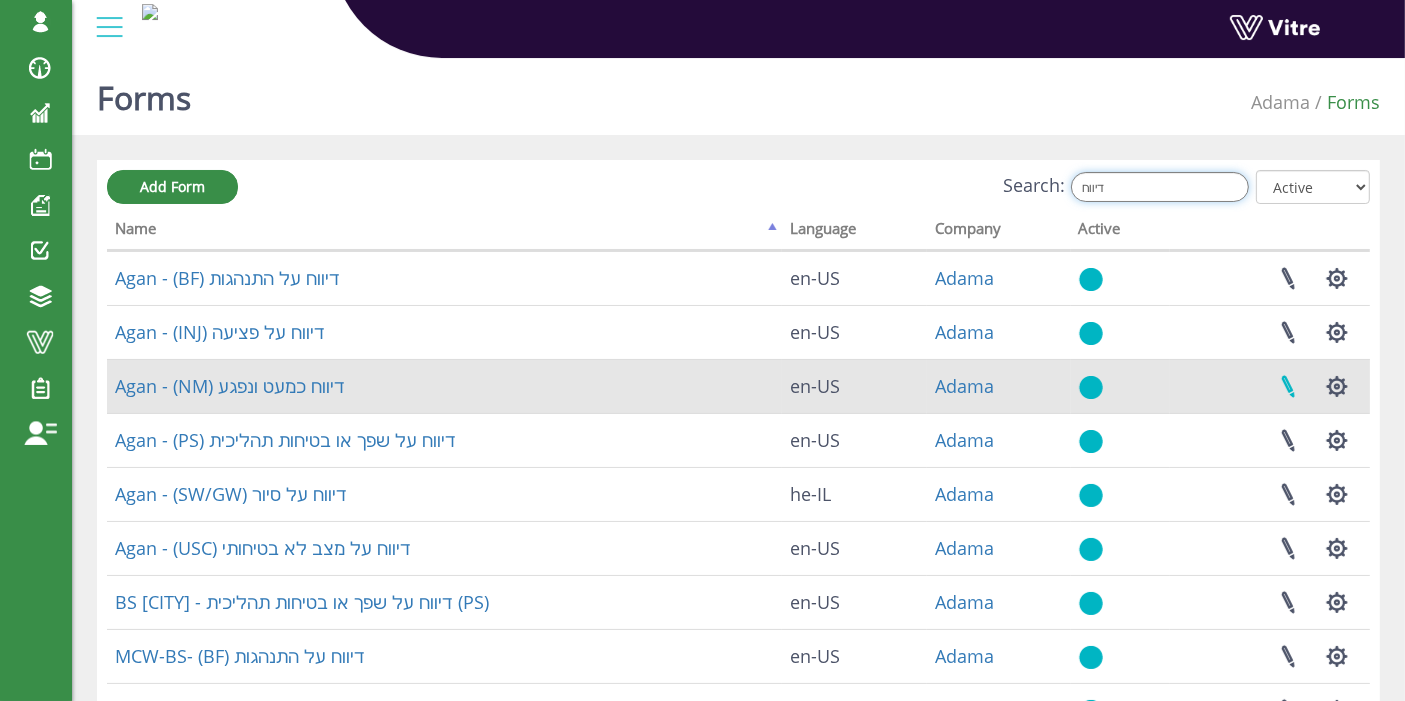 type on "דיווח" 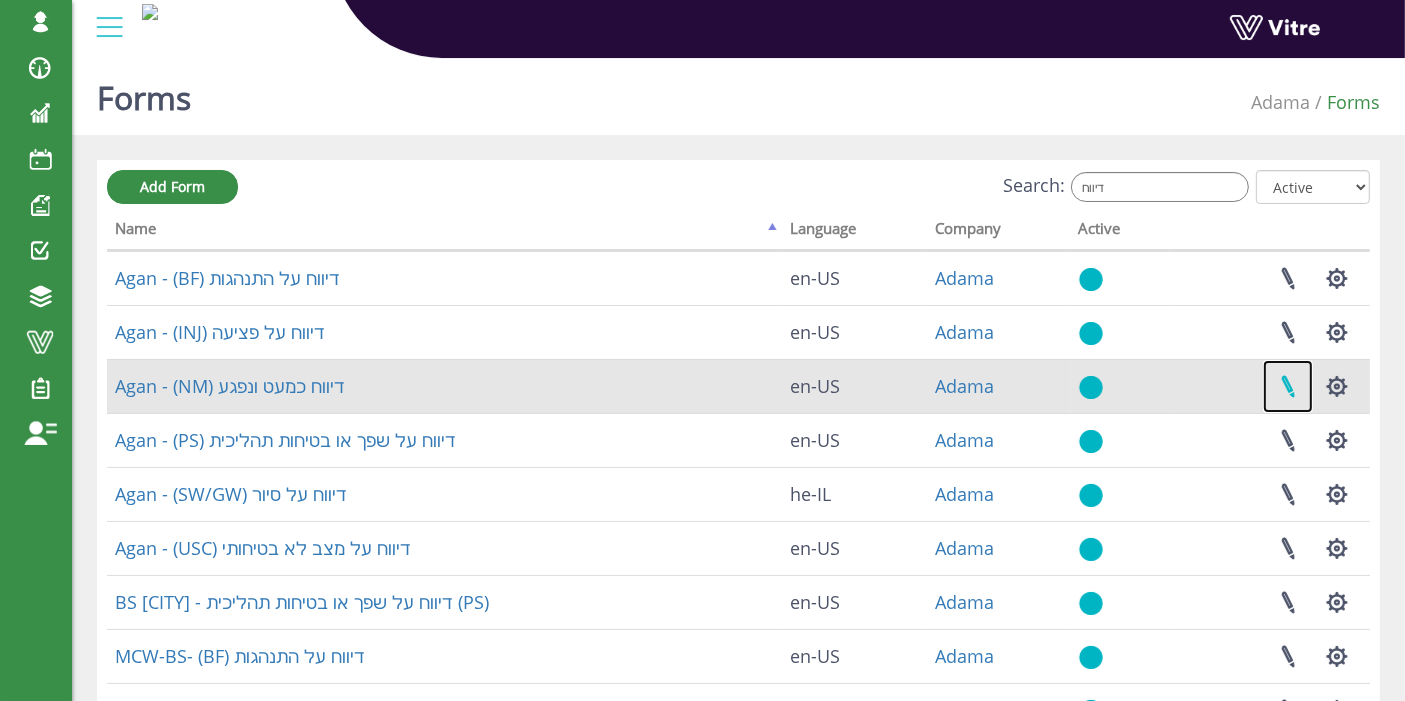 click at bounding box center (1288, 386) 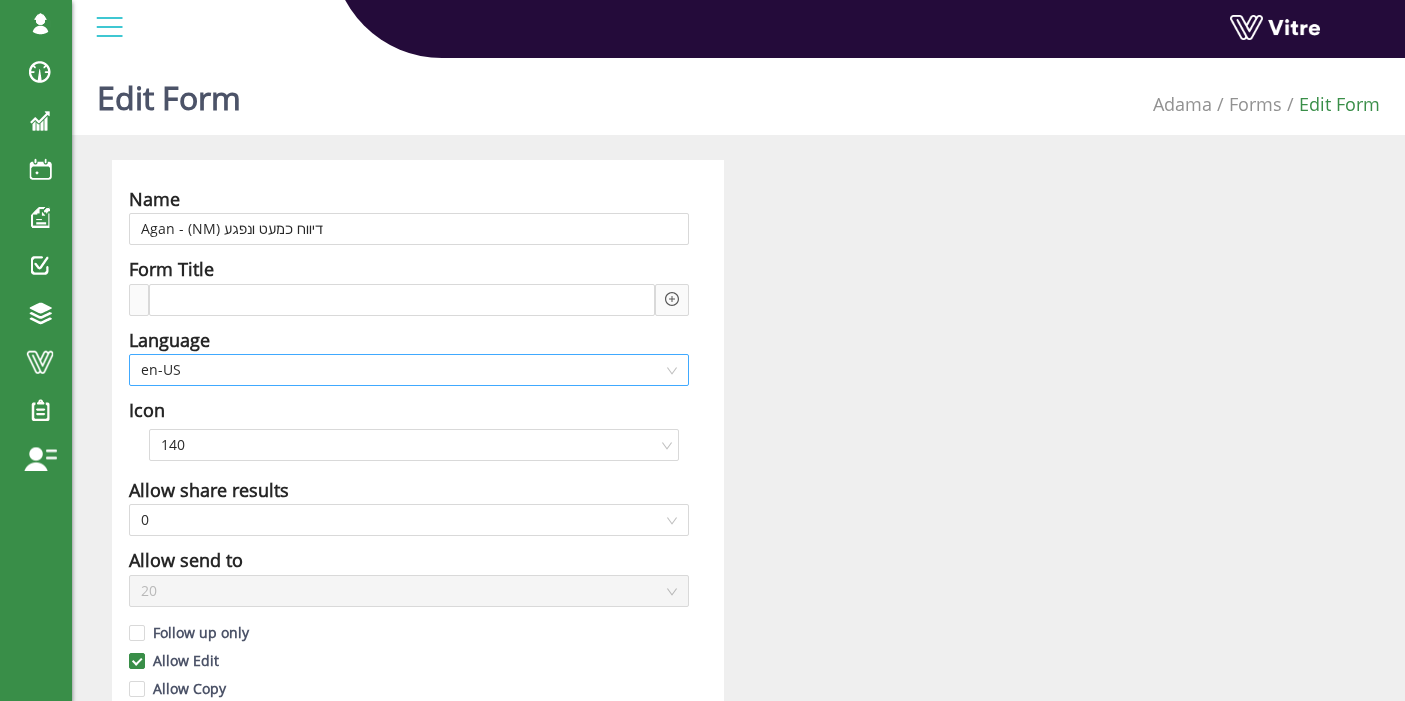 scroll, scrollTop: 0, scrollLeft: 0, axis: both 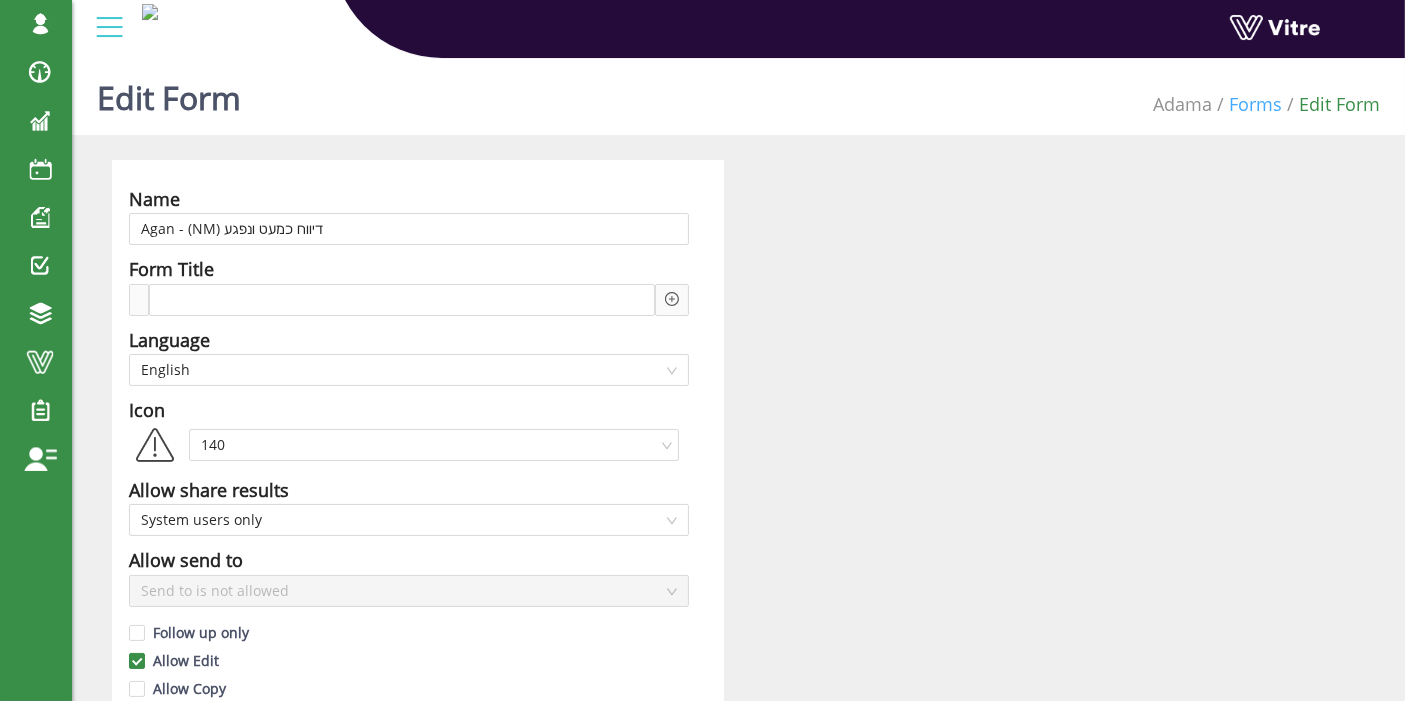 click on "Forms" at bounding box center (1255, 104) 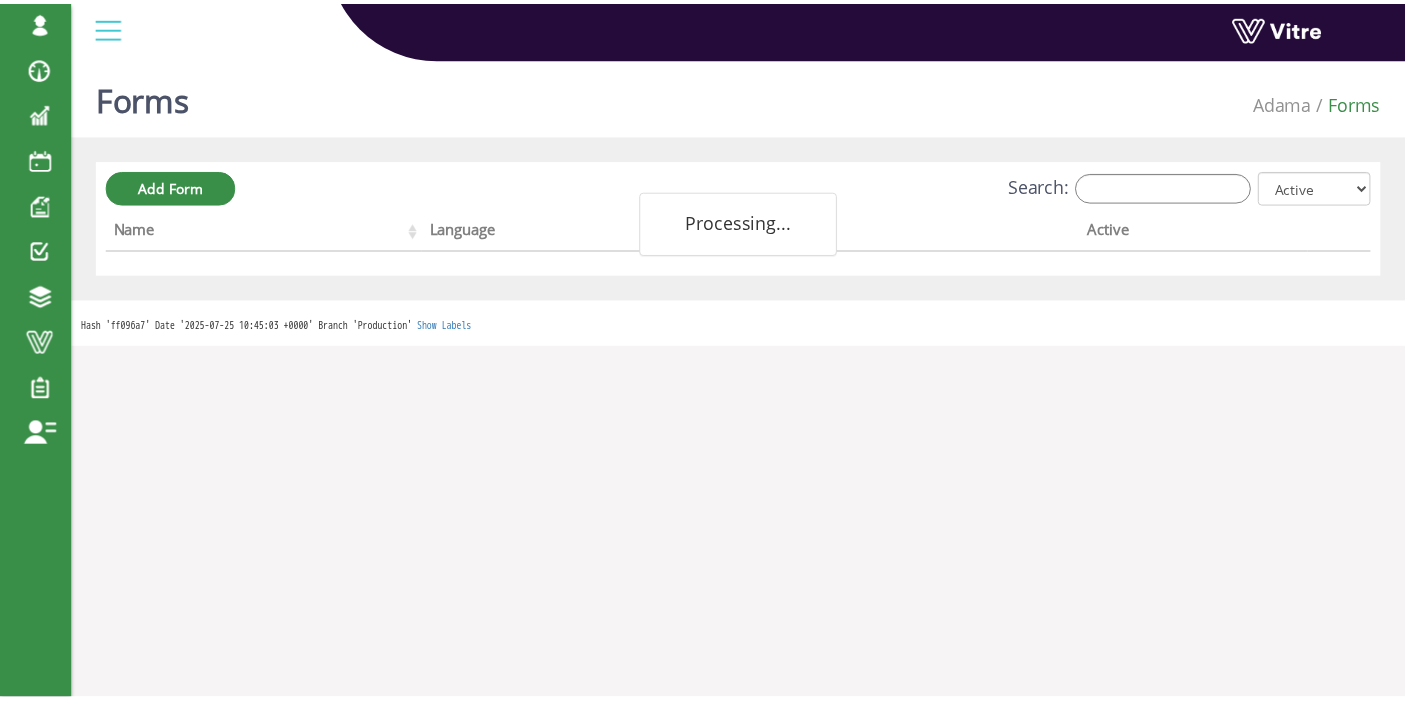 scroll, scrollTop: 0, scrollLeft: 0, axis: both 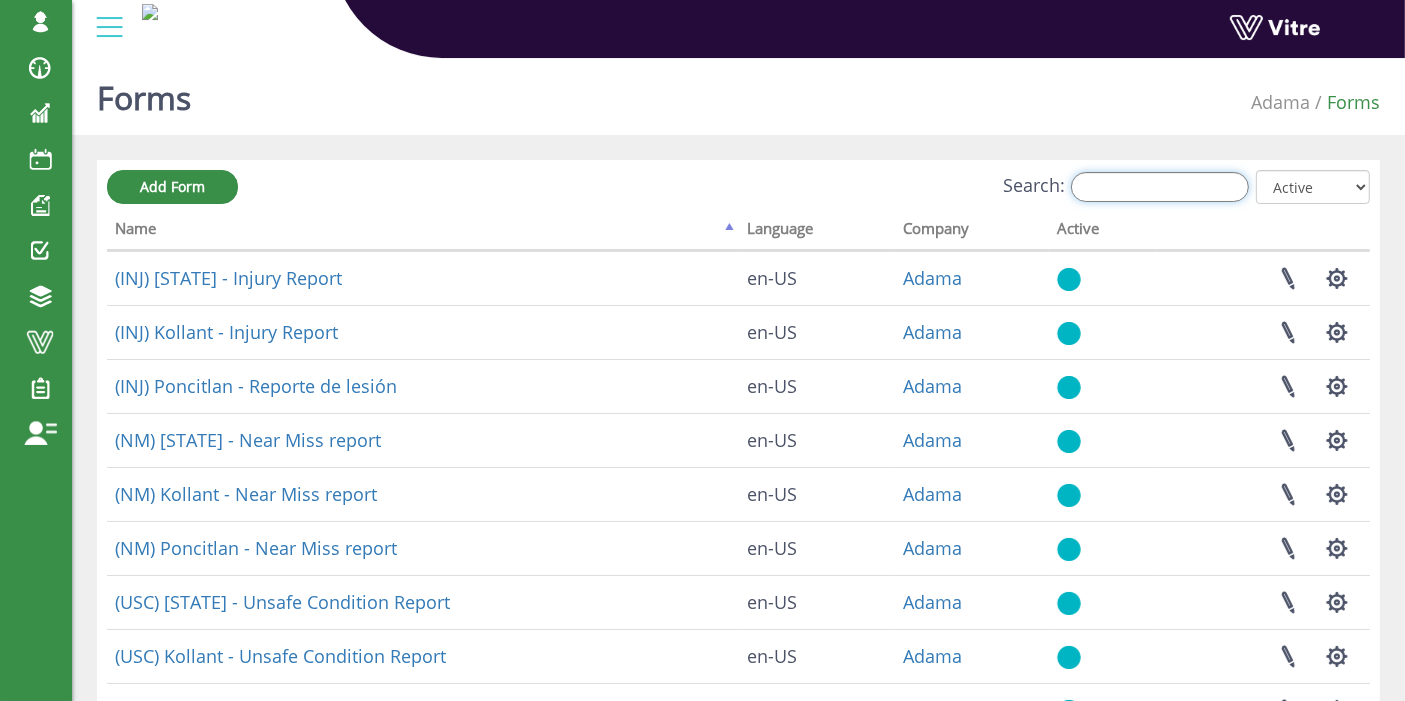 click on "Search:" at bounding box center [1160, 187] 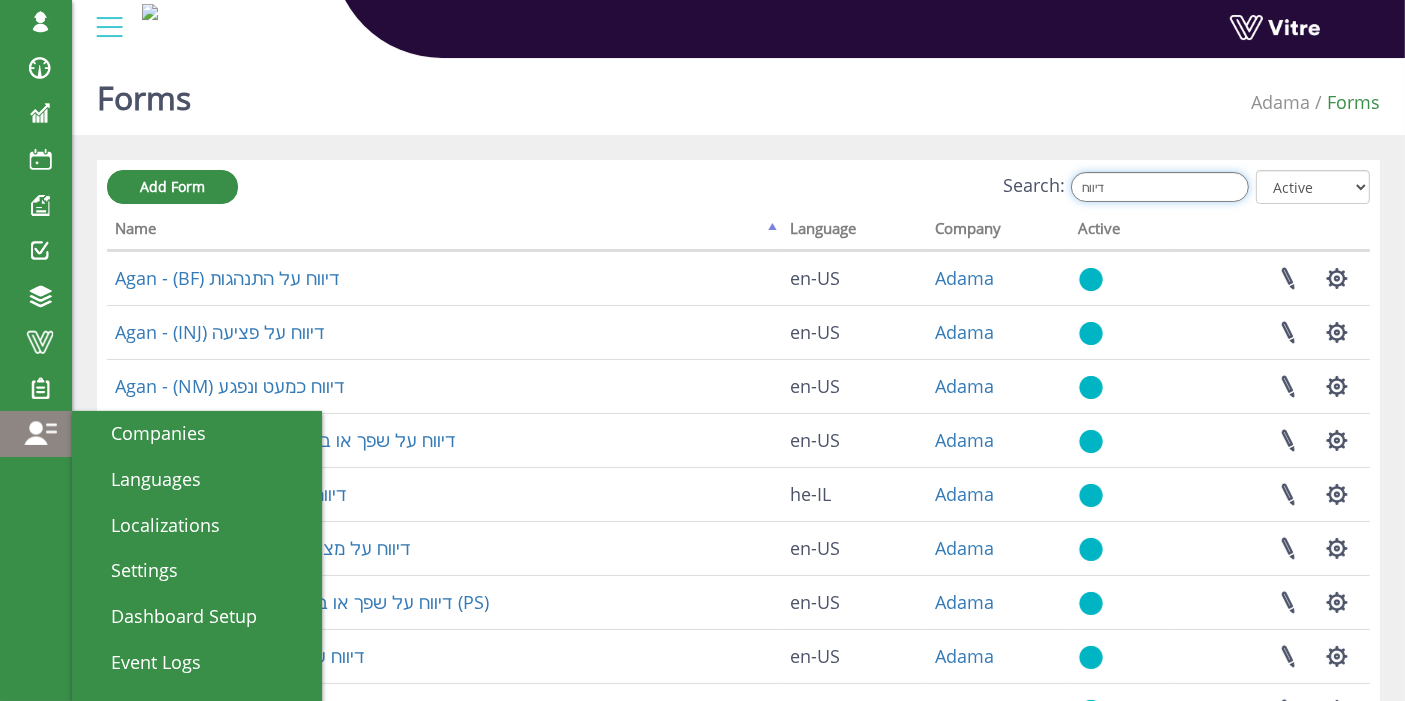 type on "דיווח" 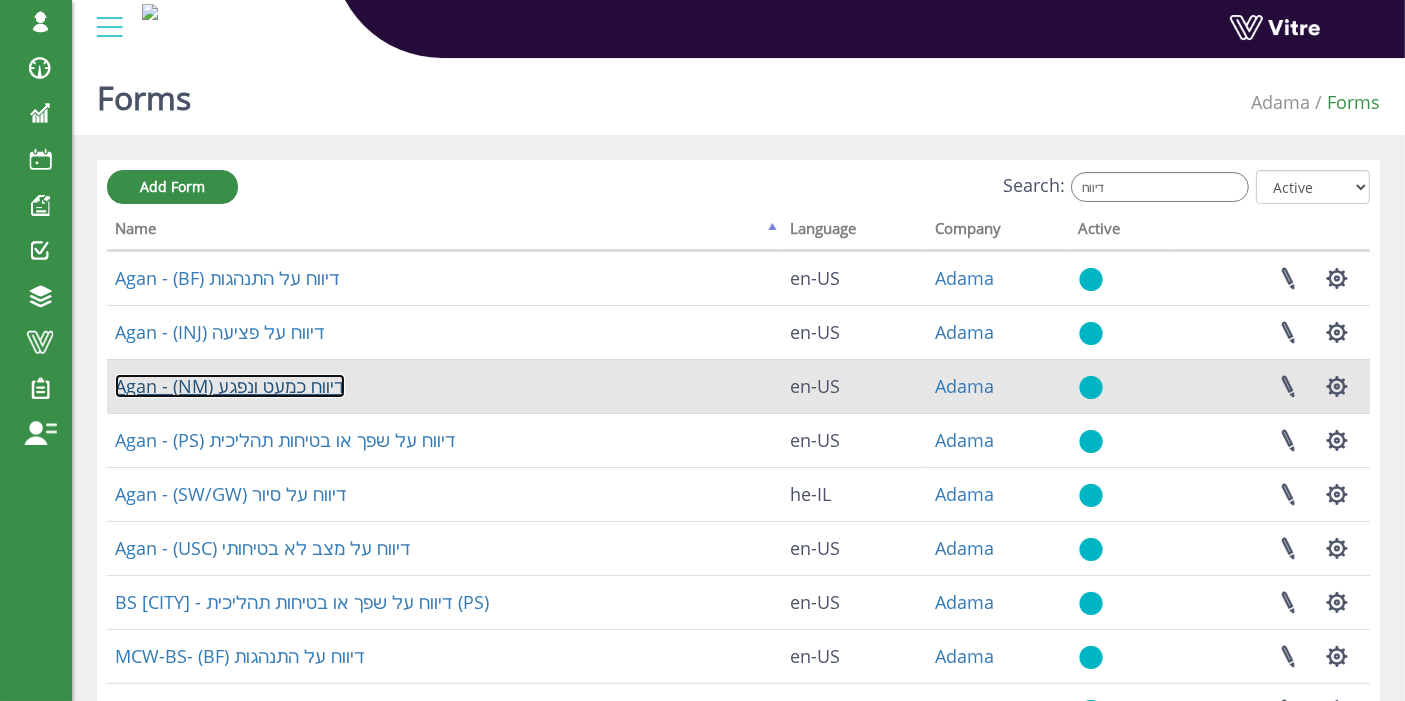 click on "Agan - (NM) דיווח כמעט ונפגע" at bounding box center [230, 386] 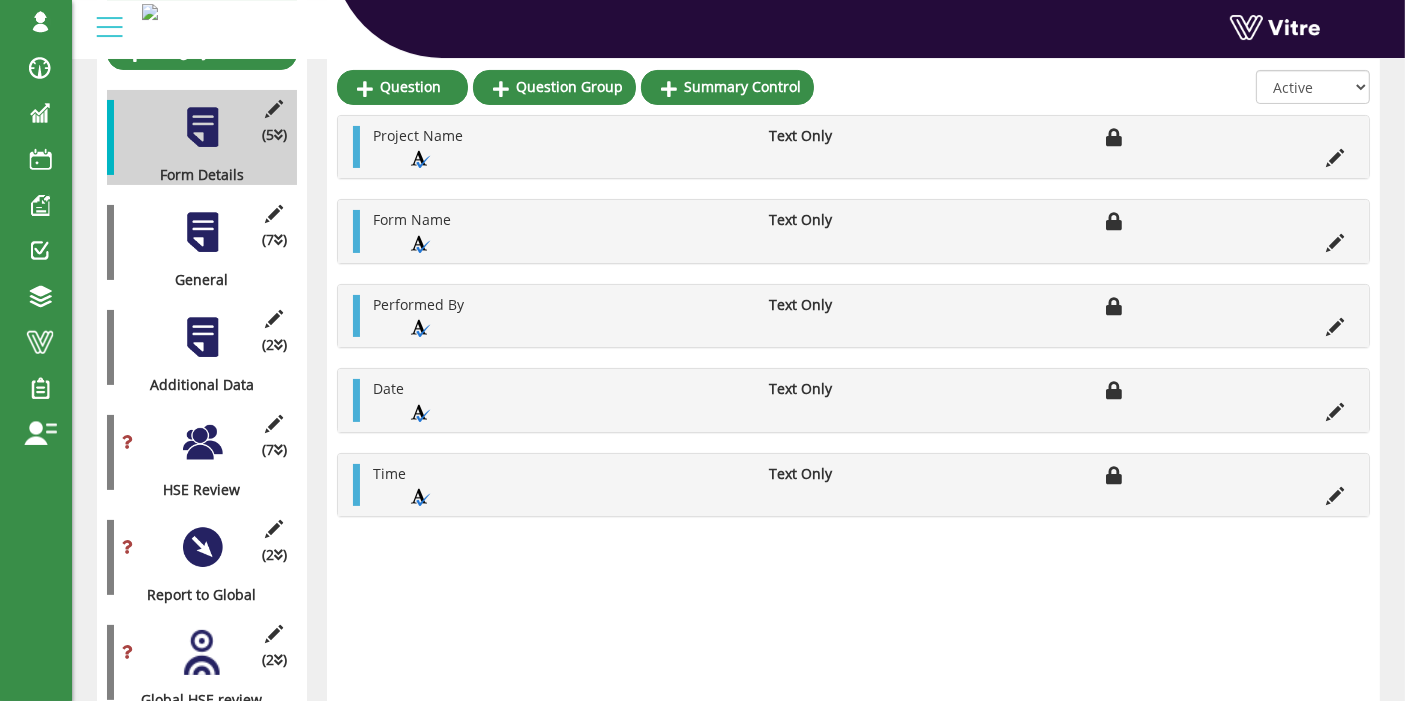 scroll, scrollTop: 282, scrollLeft: 0, axis: vertical 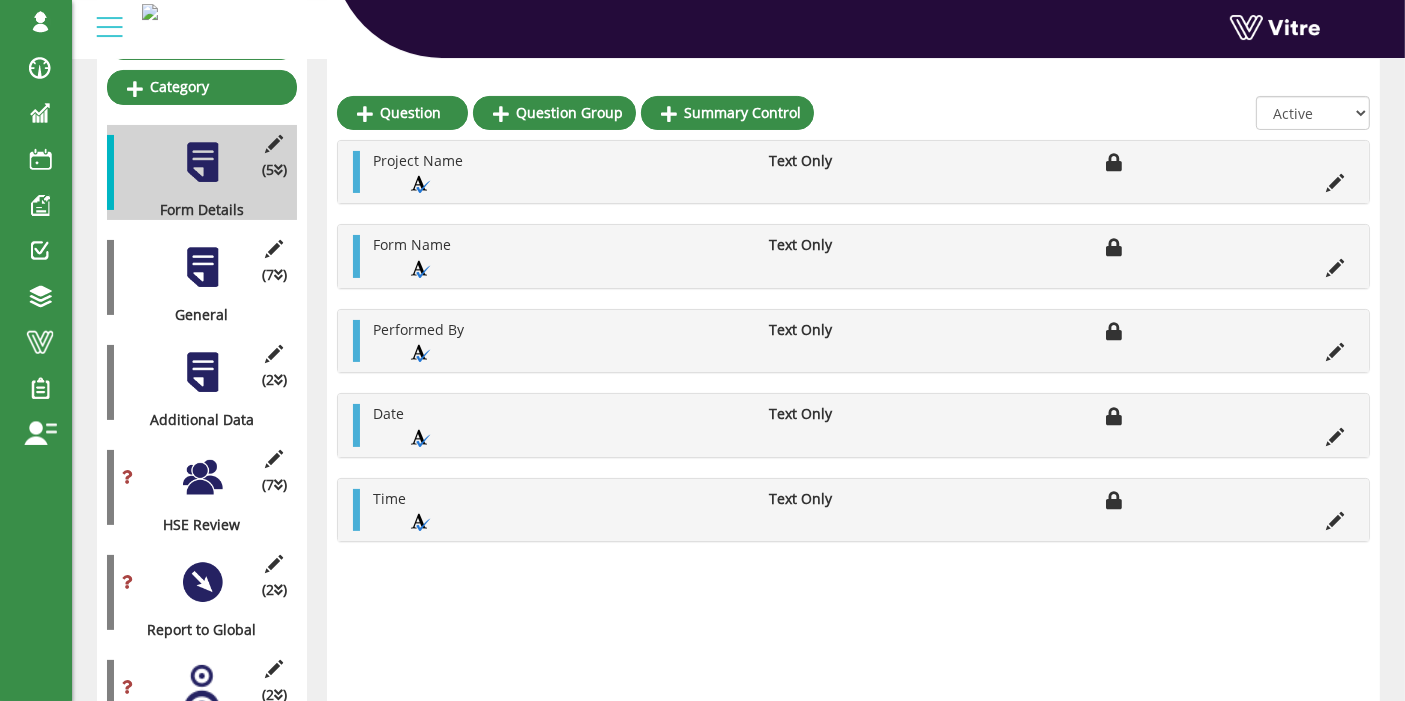 click at bounding box center [202, 582] 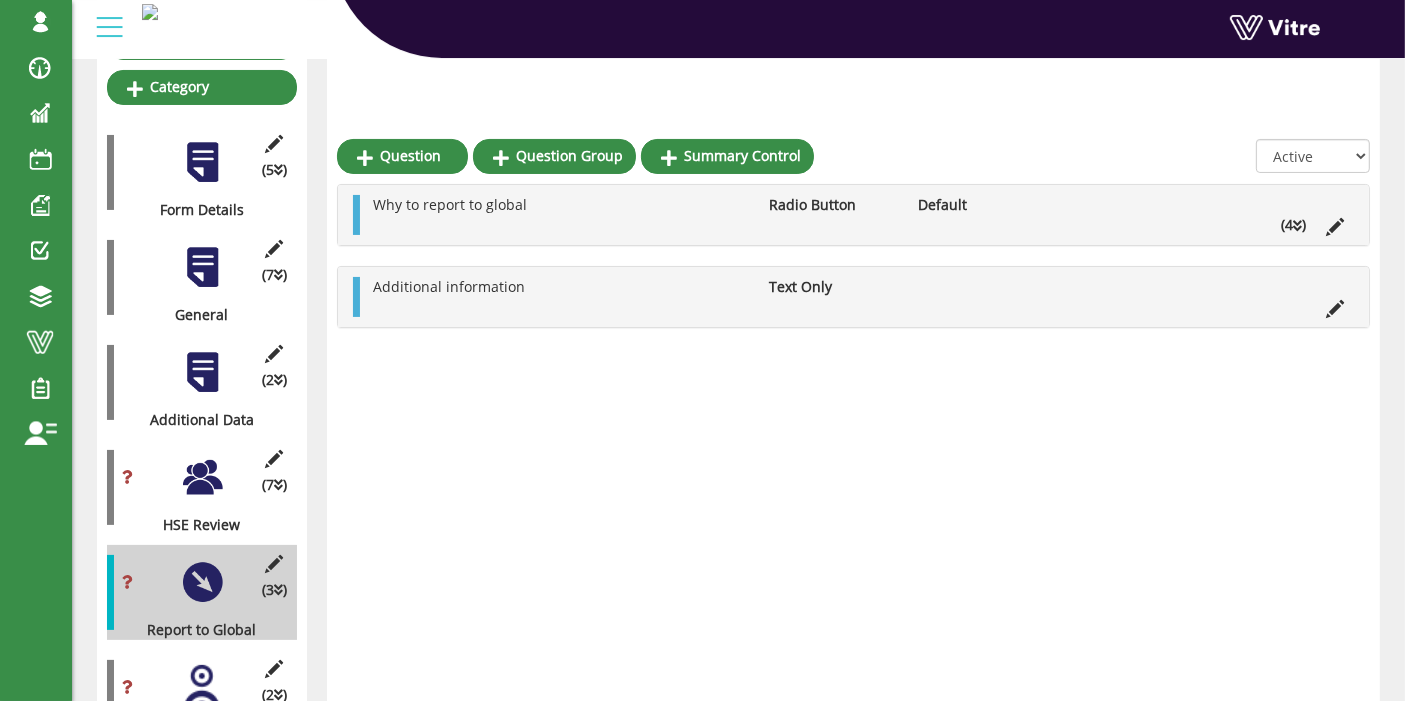 scroll, scrollTop: 394, scrollLeft: 0, axis: vertical 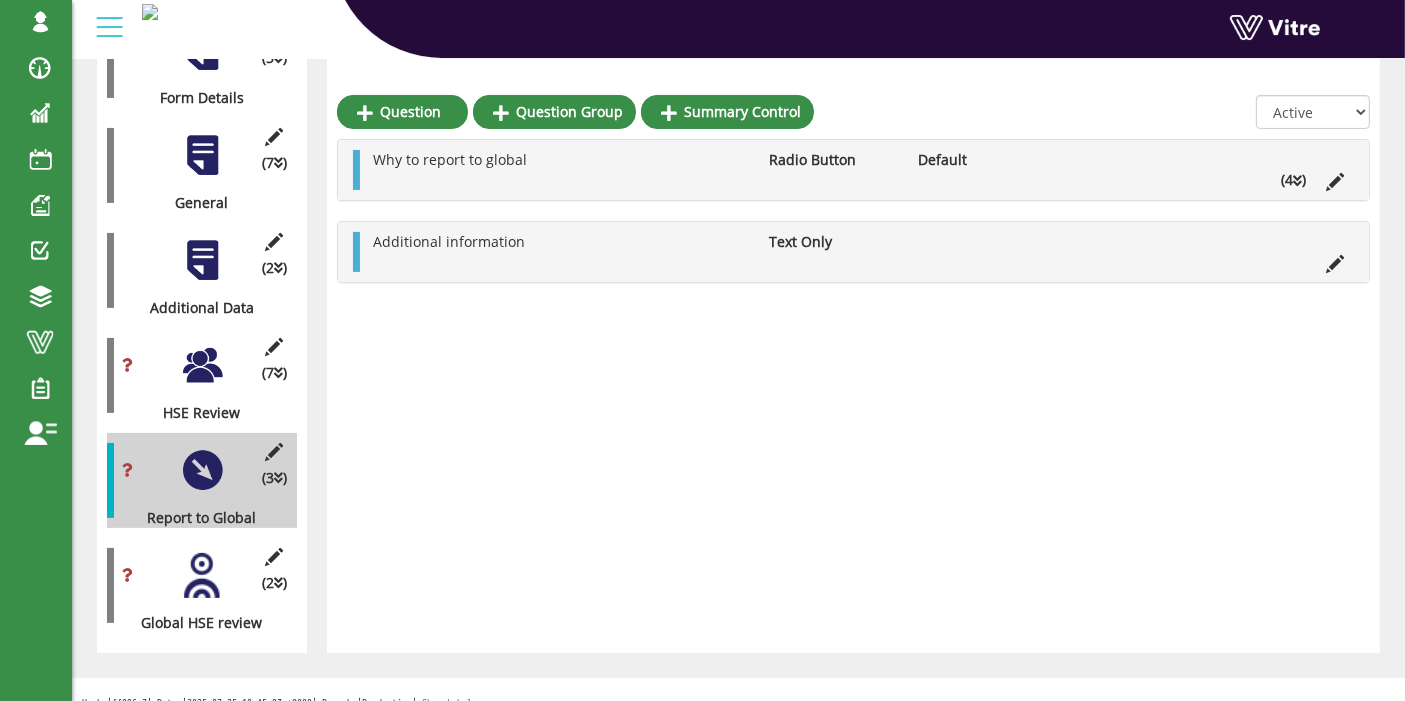 click on "(2 ) Global HSE review" at bounding box center [202, 585] 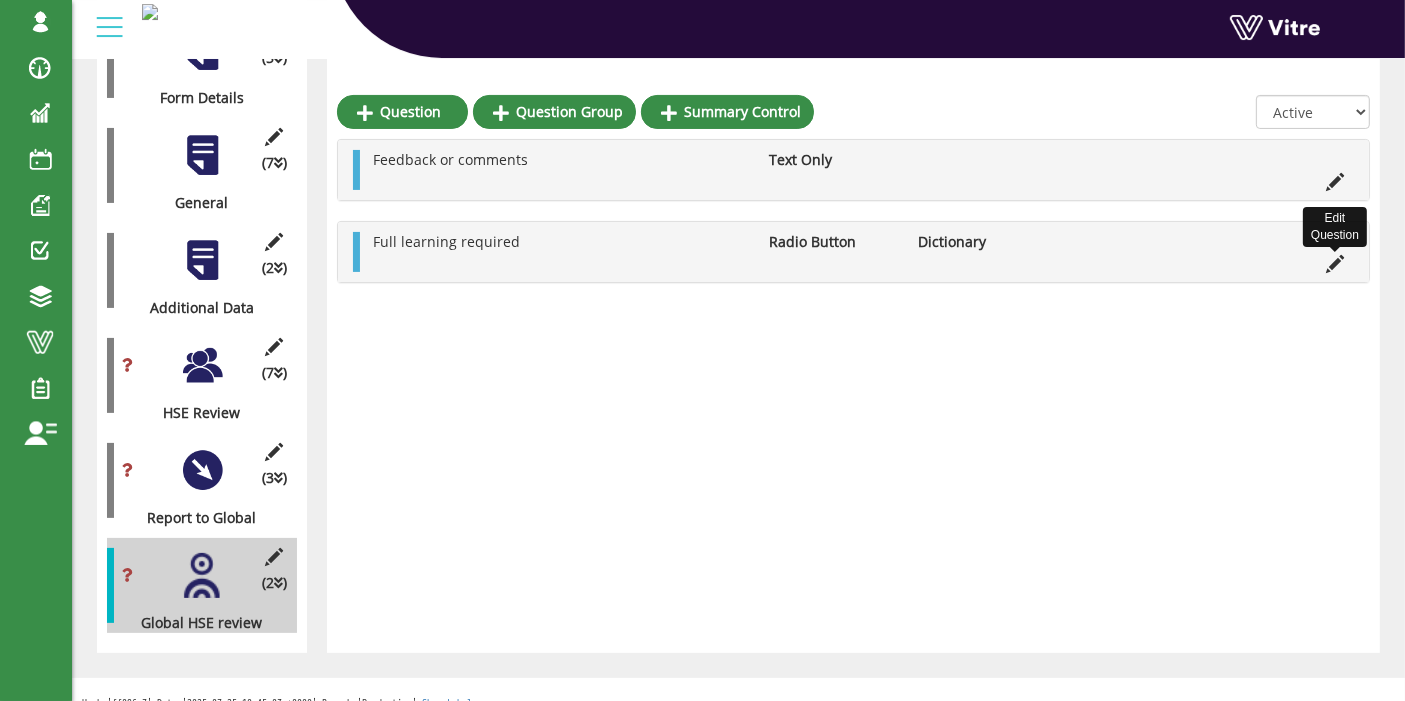 click at bounding box center (1335, 264) 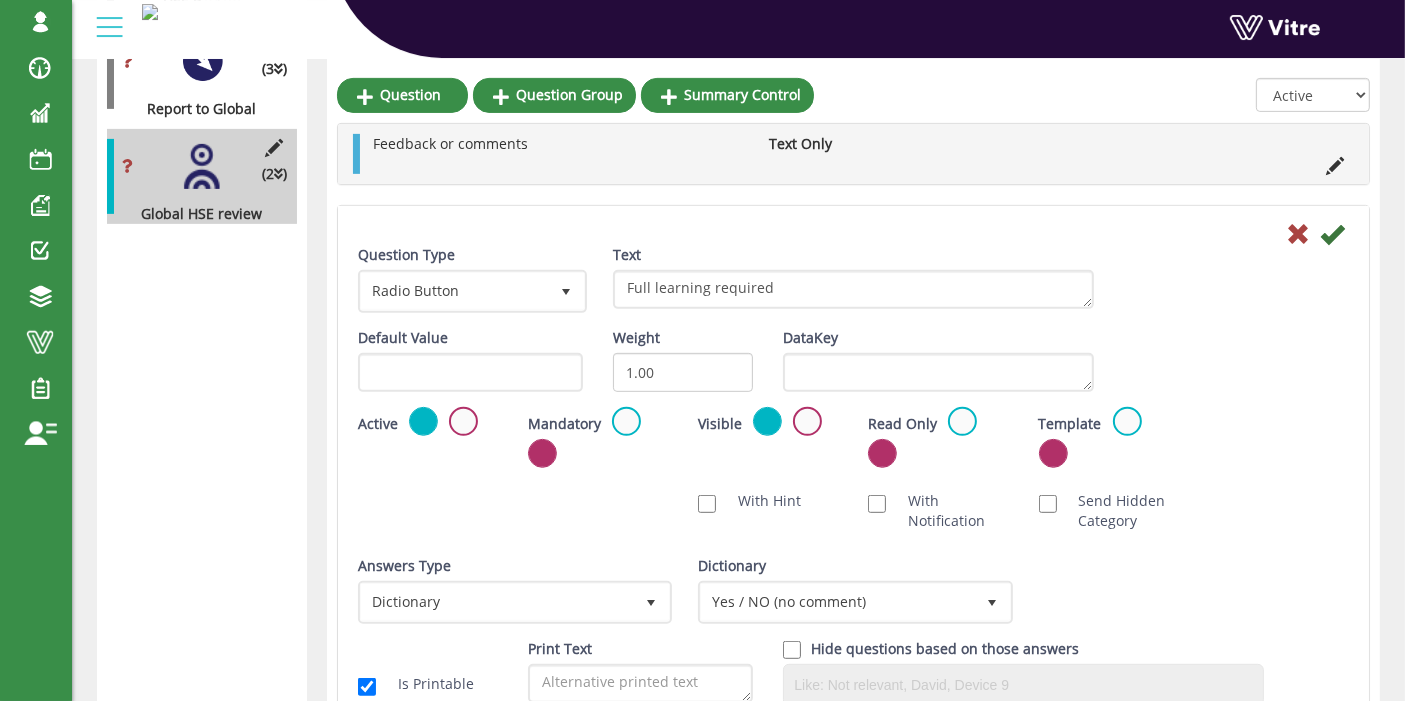 scroll, scrollTop: 807, scrollLeft: 0, axis: vertical 